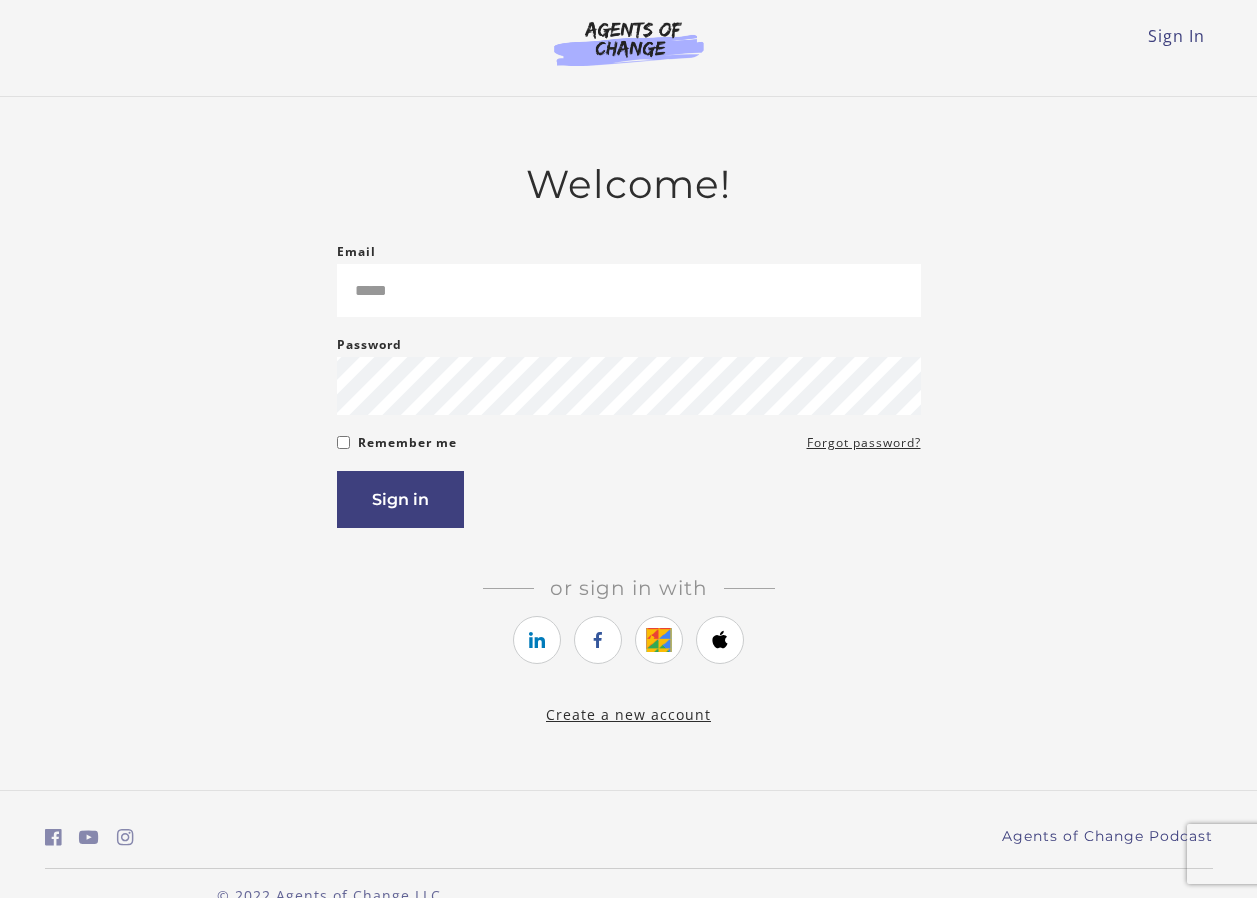 scroll, scrollTop: 0, scrollLeft: 0, axis: both 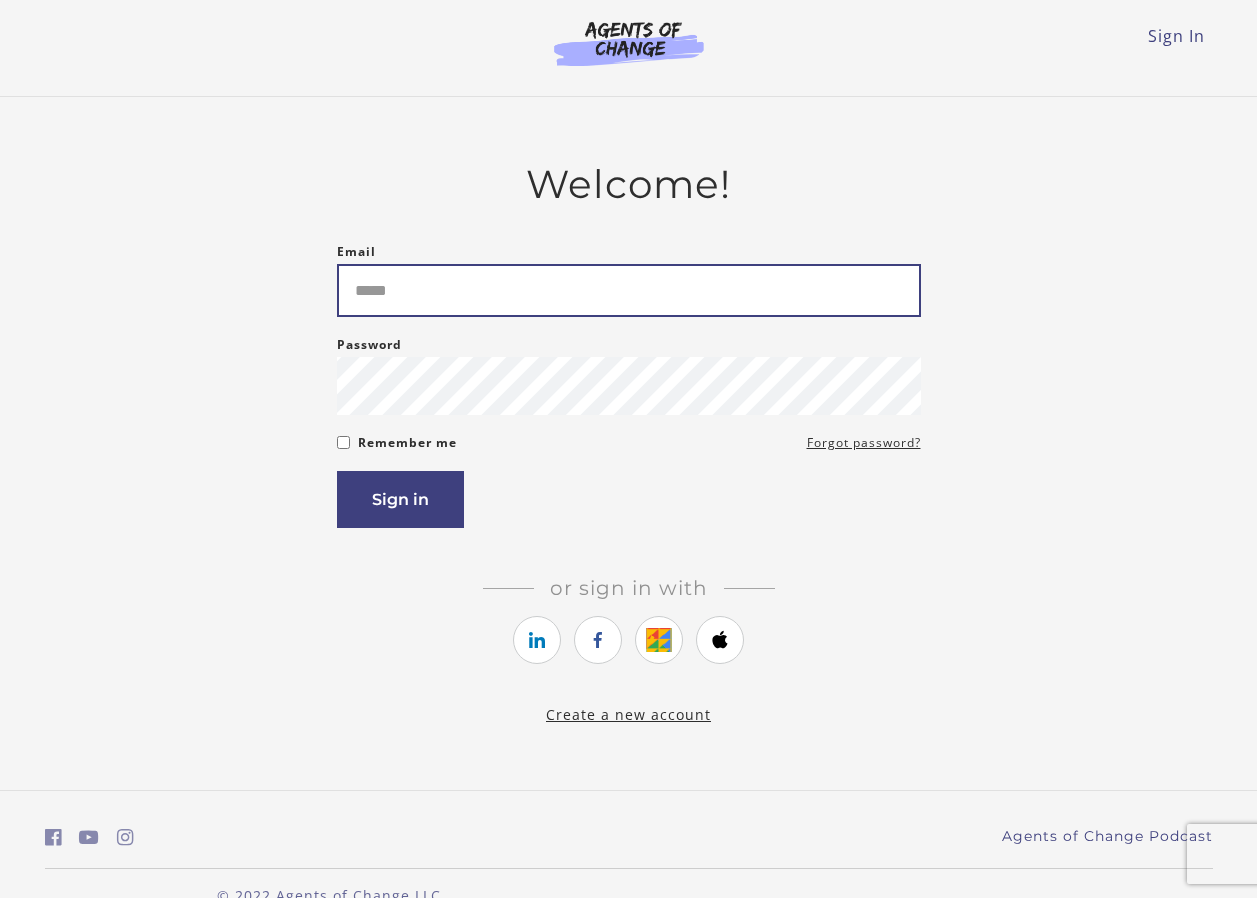 click on "Email" at bounding box center [629, 290] 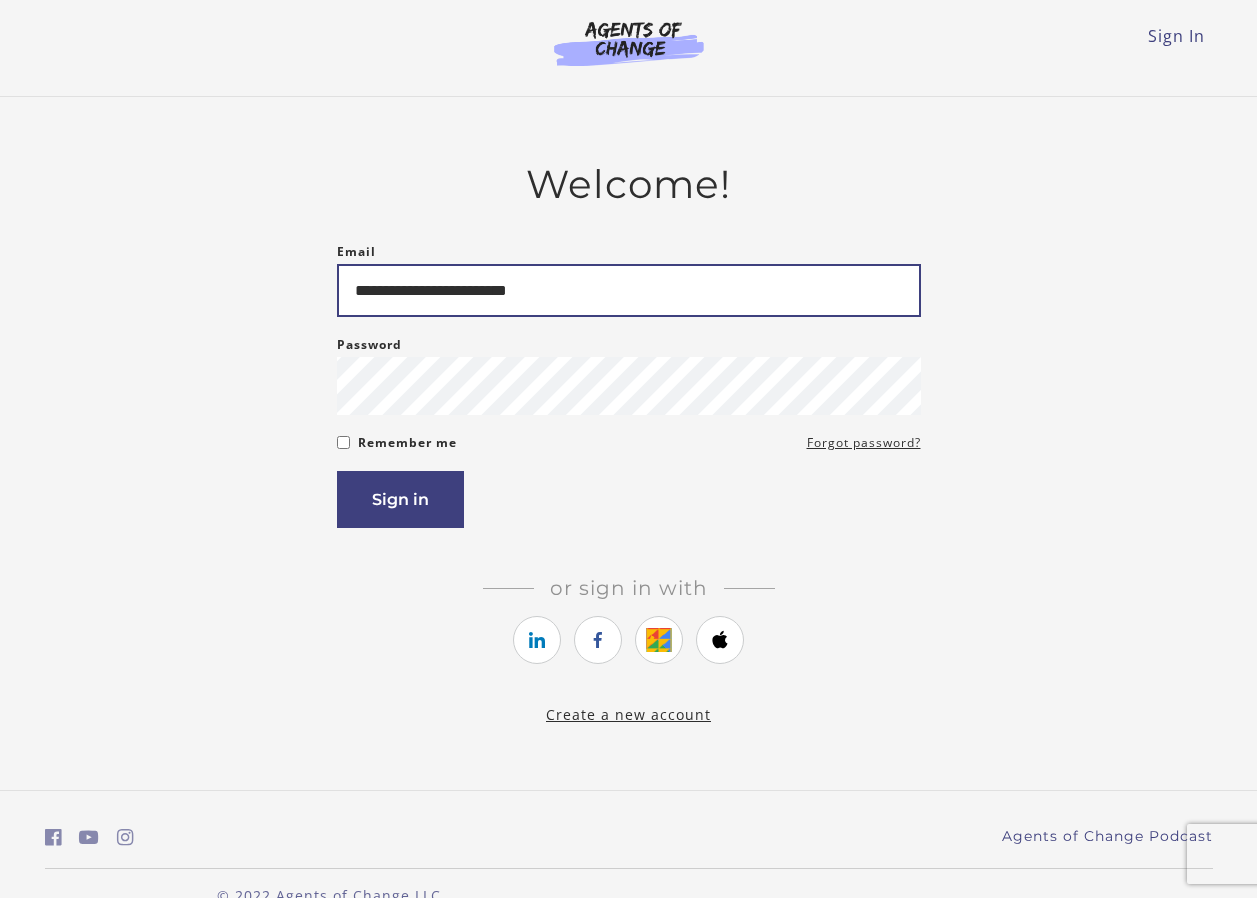 type on "**********" 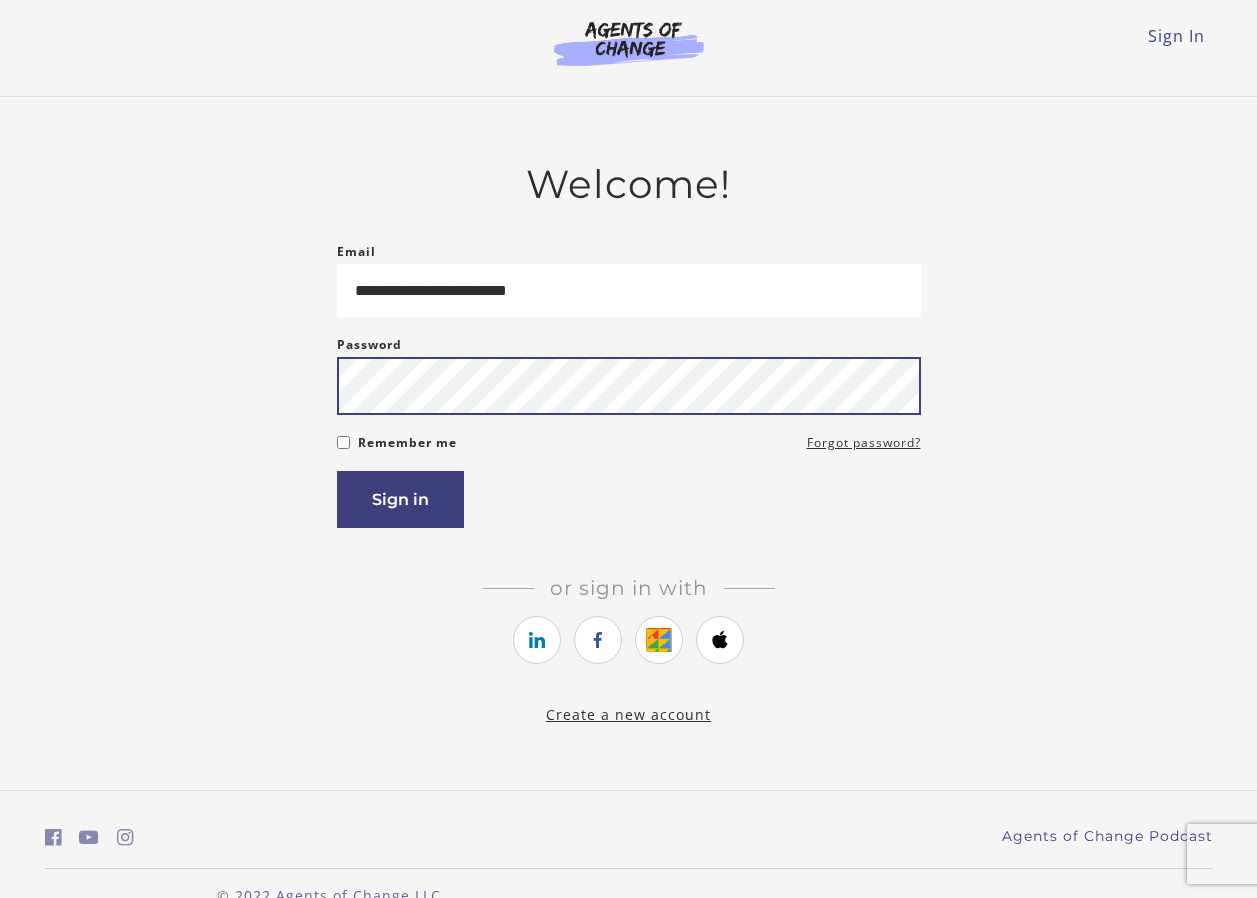 click on "Sign in" at bounding box center [400, 499] 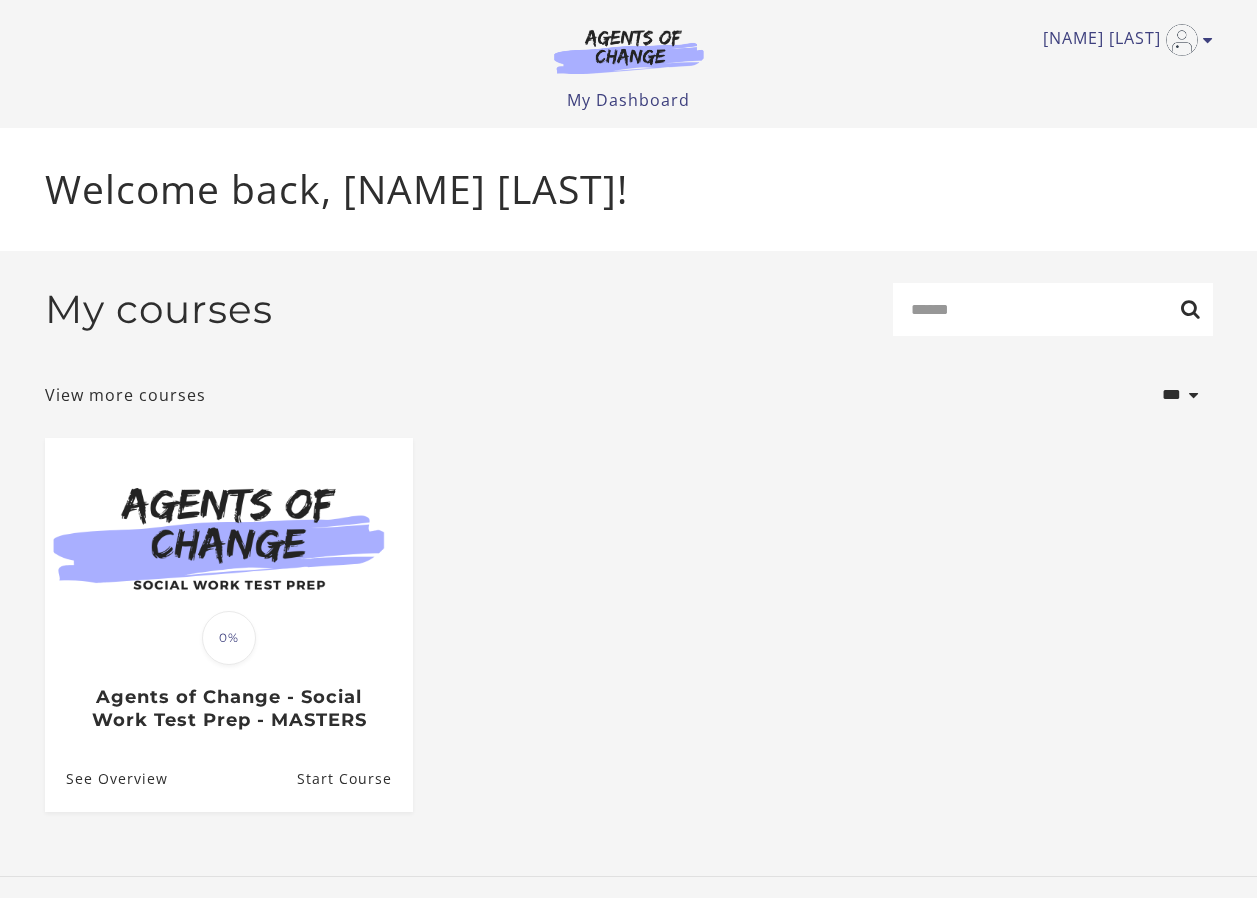 scroll, scrollTop: 0, scrollLeft: 0, axis: both 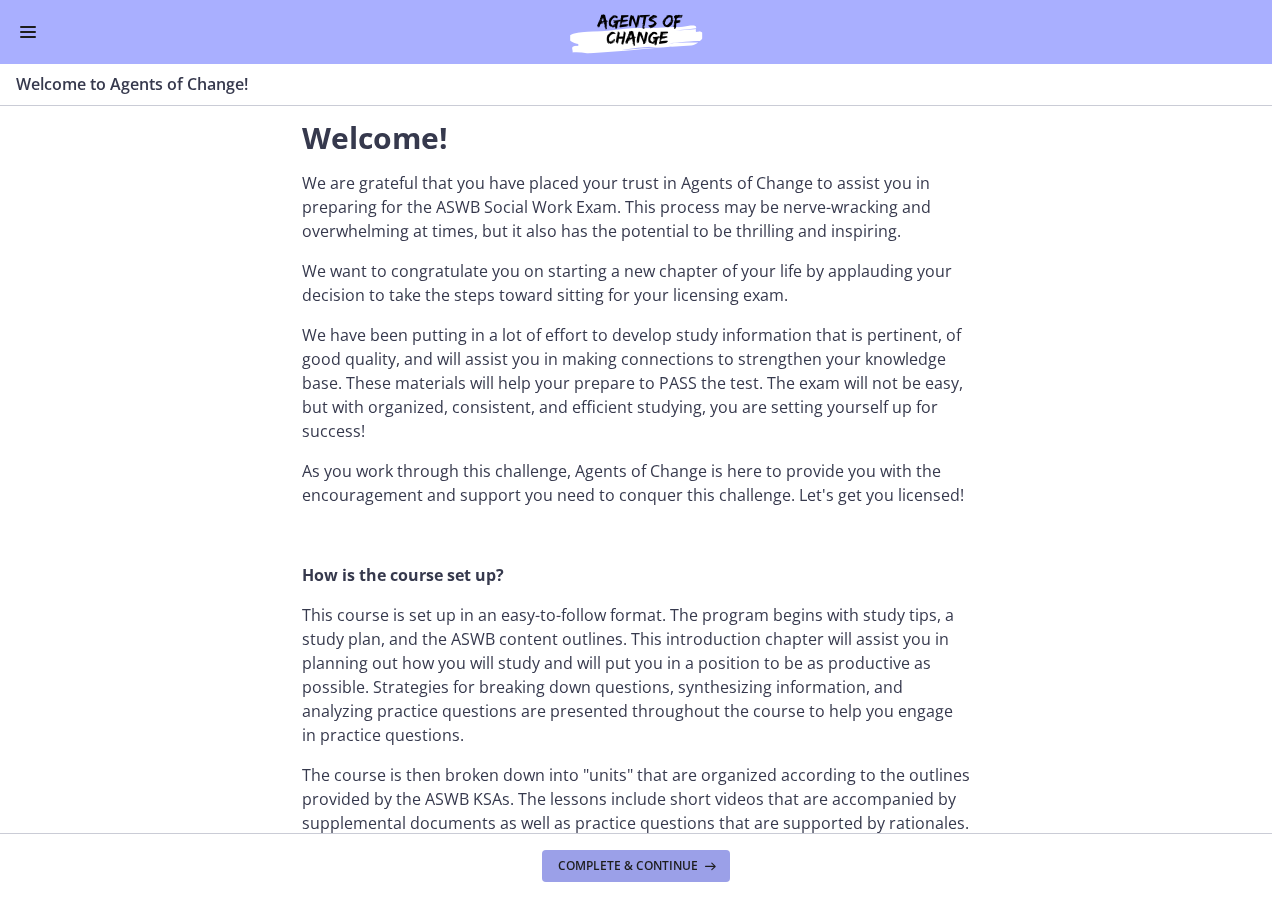 click on "Complete & continue" at bounding box center [628, 866] 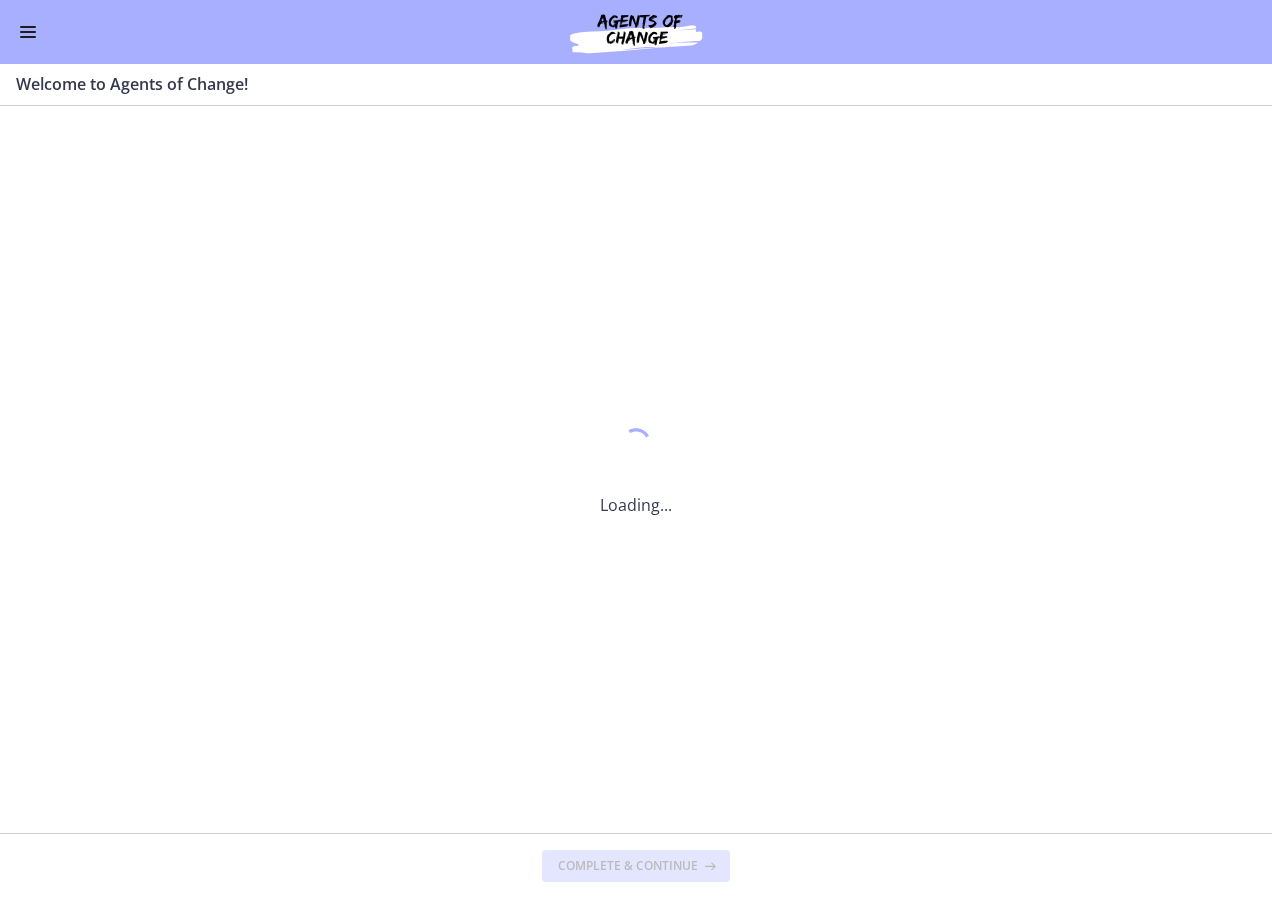 scroll, scrollTop: 0, scrollLeft: 0, axis: both 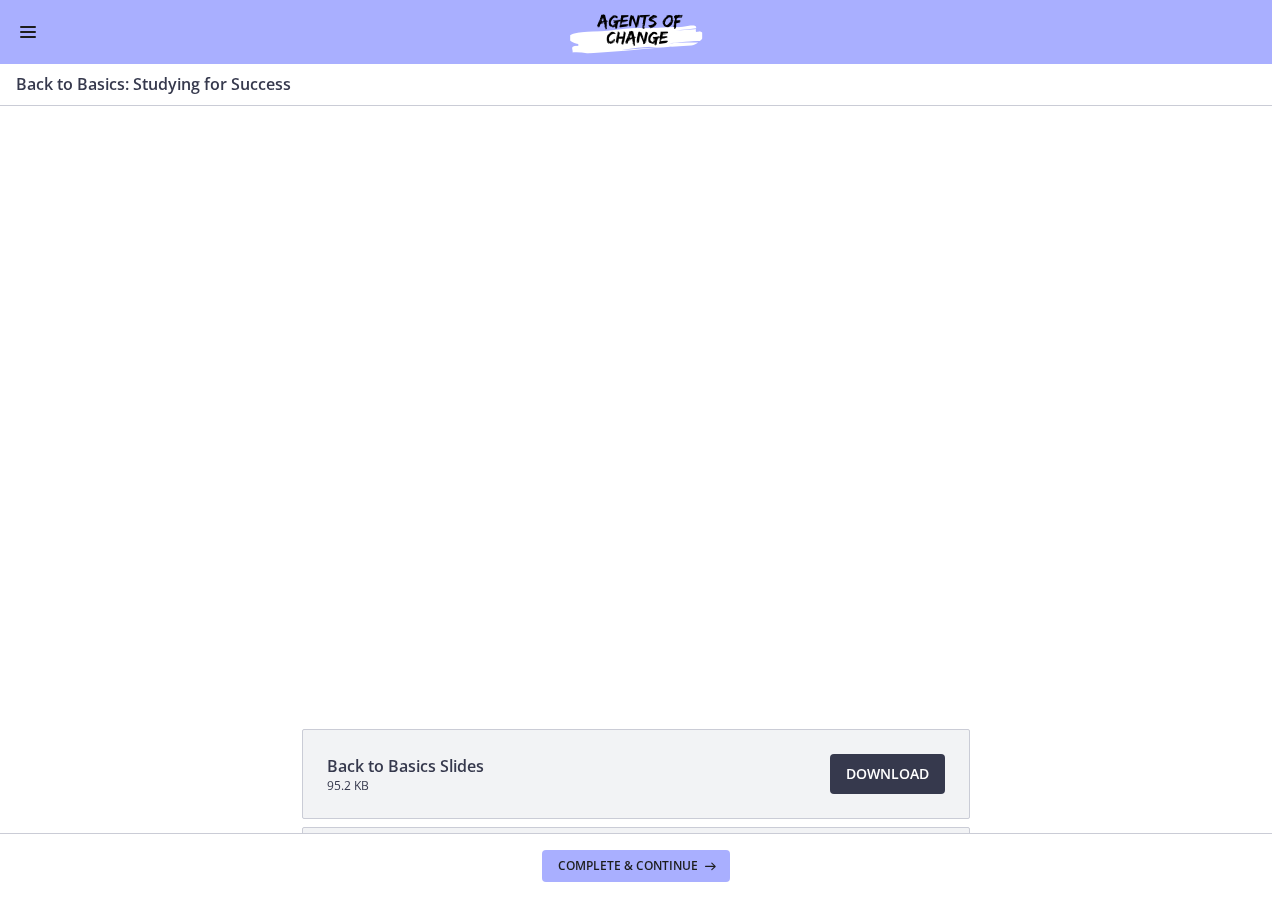 click at bounding box center [28, 27] 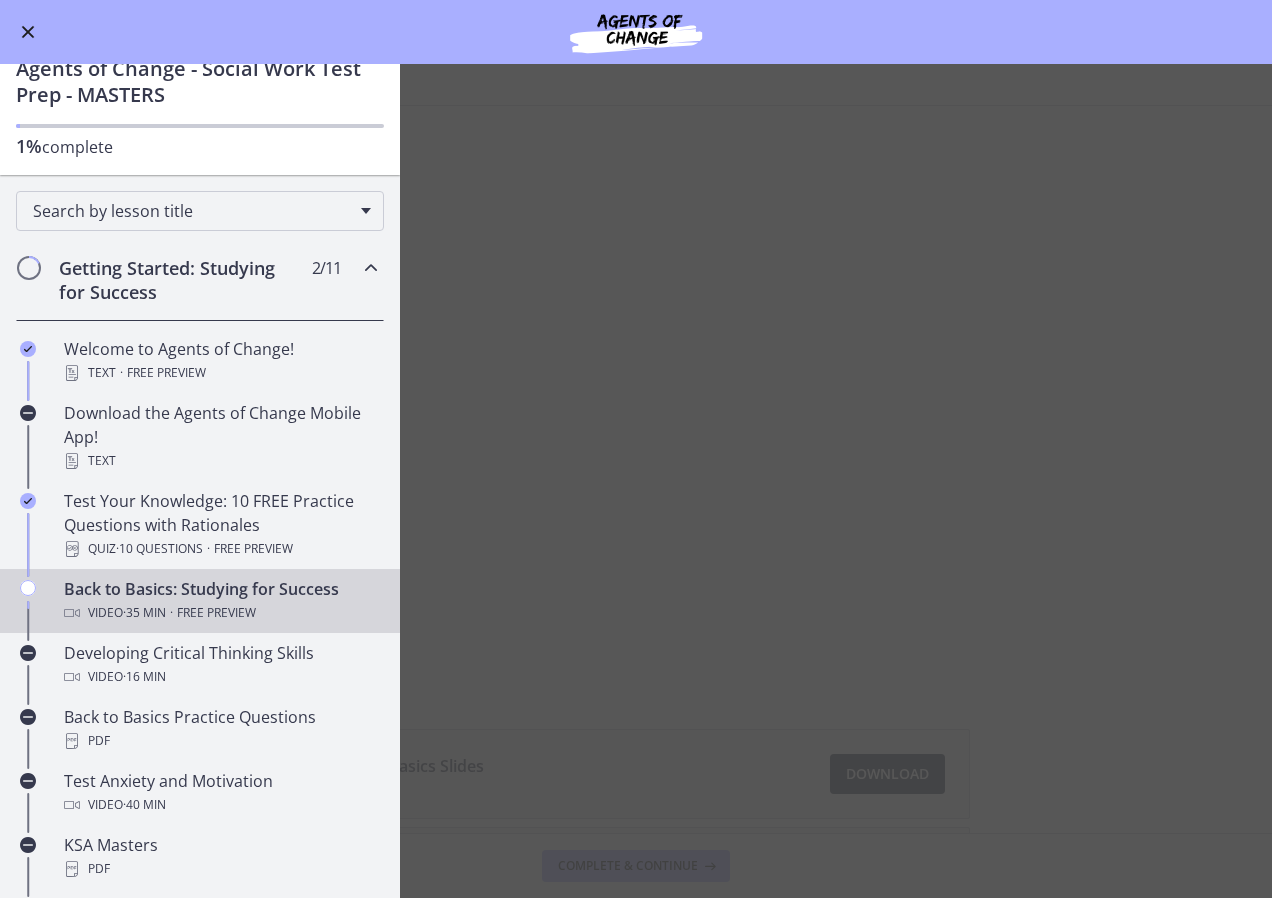 scroll, scrollTop: 100, scrollLeft: 0, axis: vertical 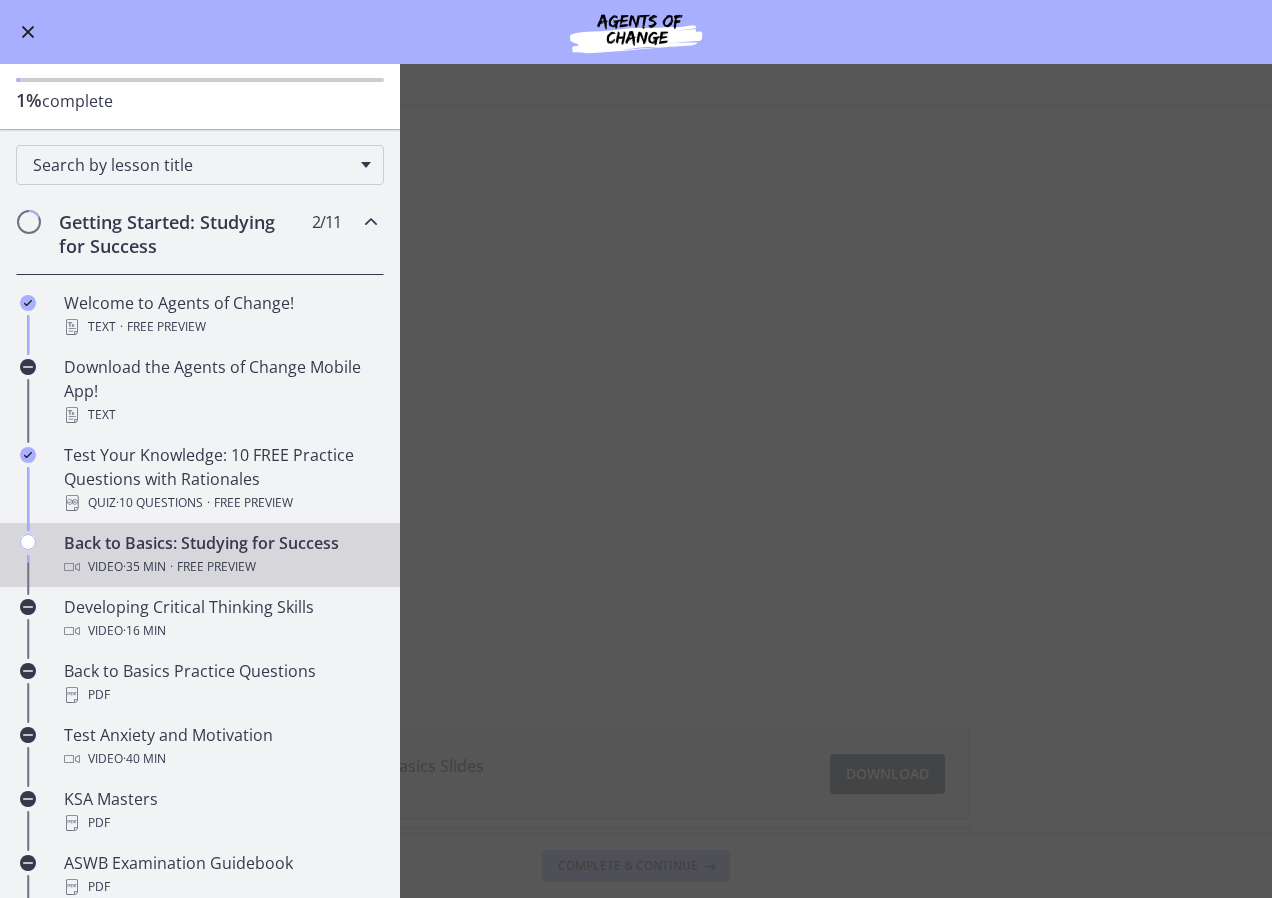 click on "Back to Basics: Studying for Success
Enable fullscreen
Back to Basics Slides
95.2 KB
Download
Opens in a new window
Study Plan Template
Download
Opens in a new window" at bounding box center [636, 481] 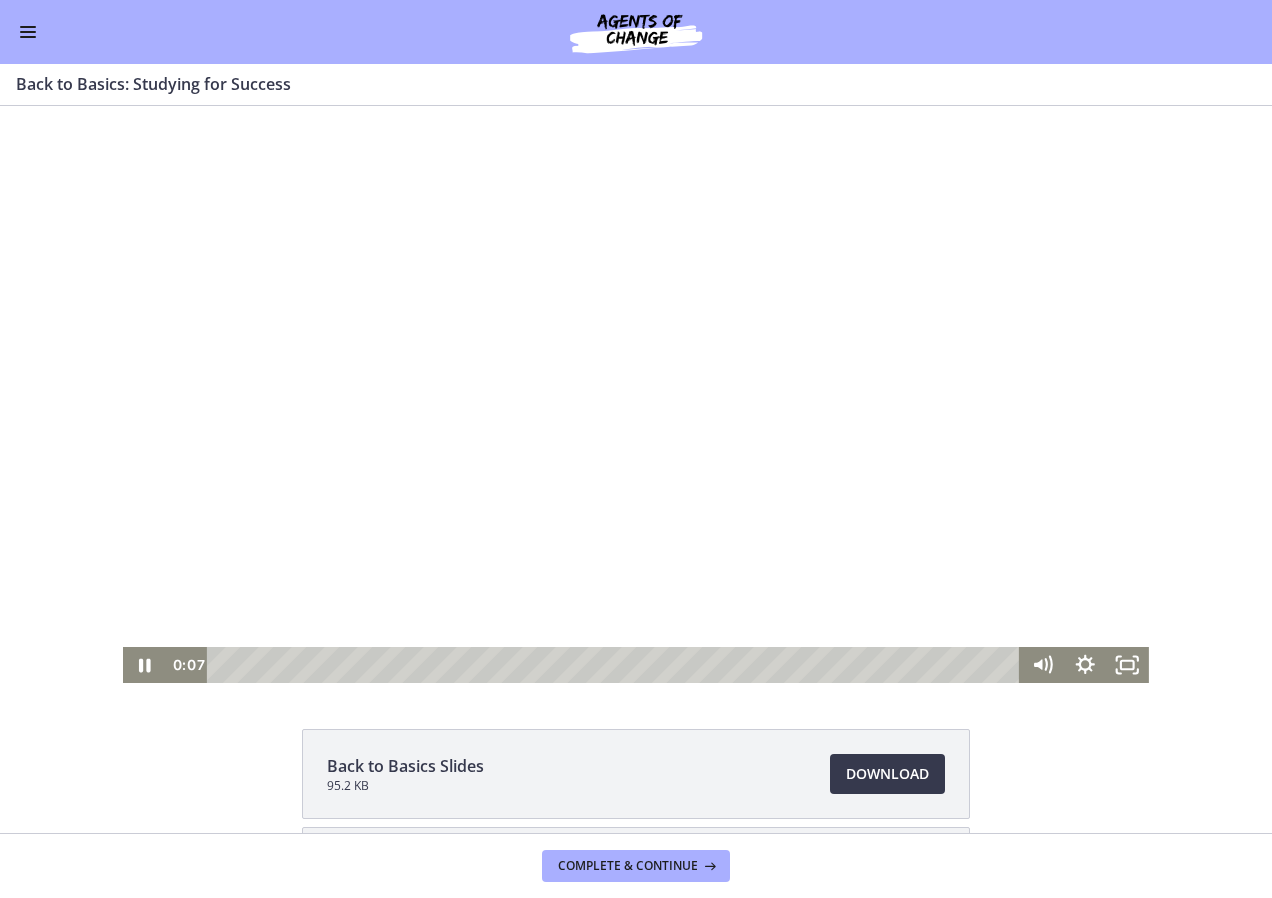 click at bounding box center (636, 394) 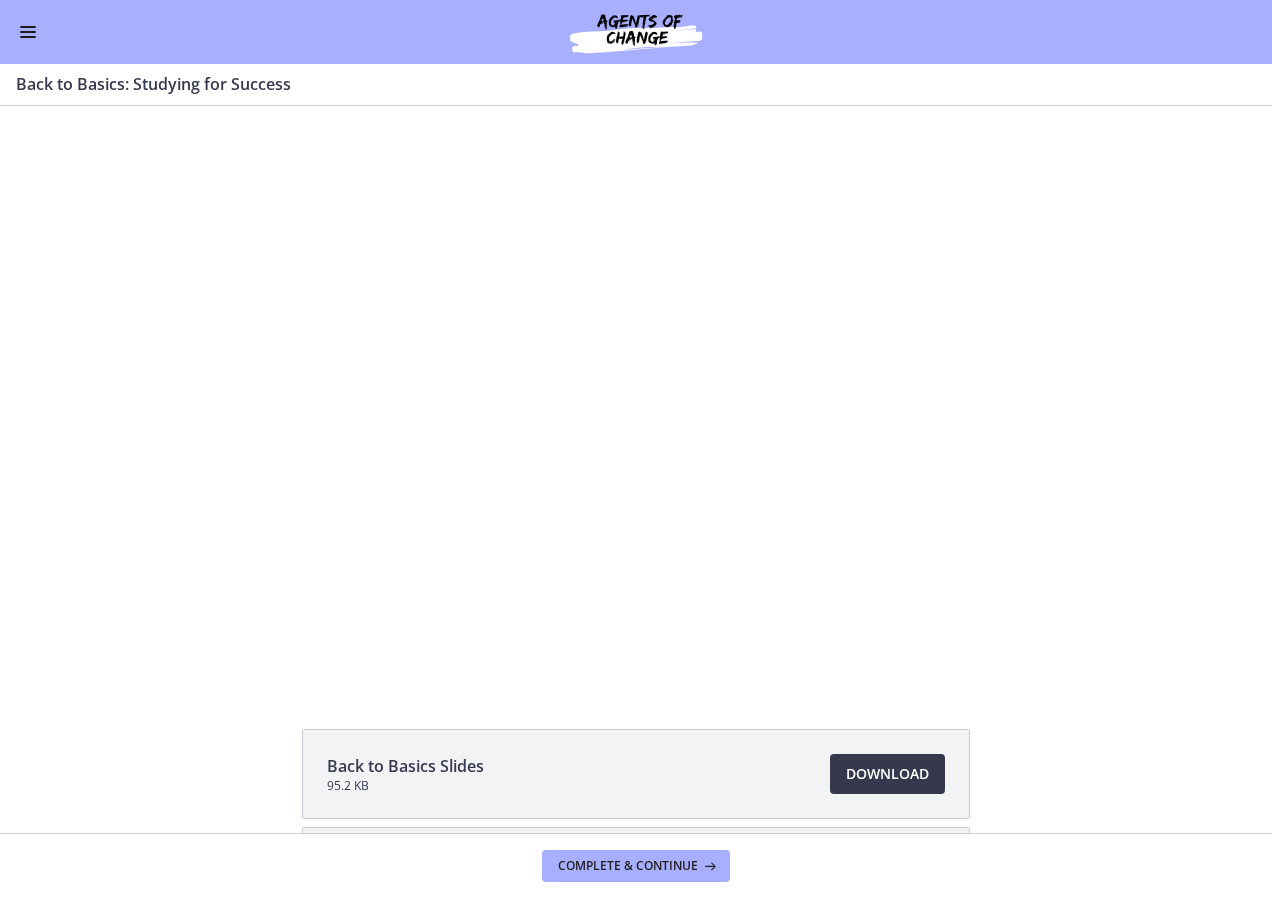 click at bounding box center (28, 27) 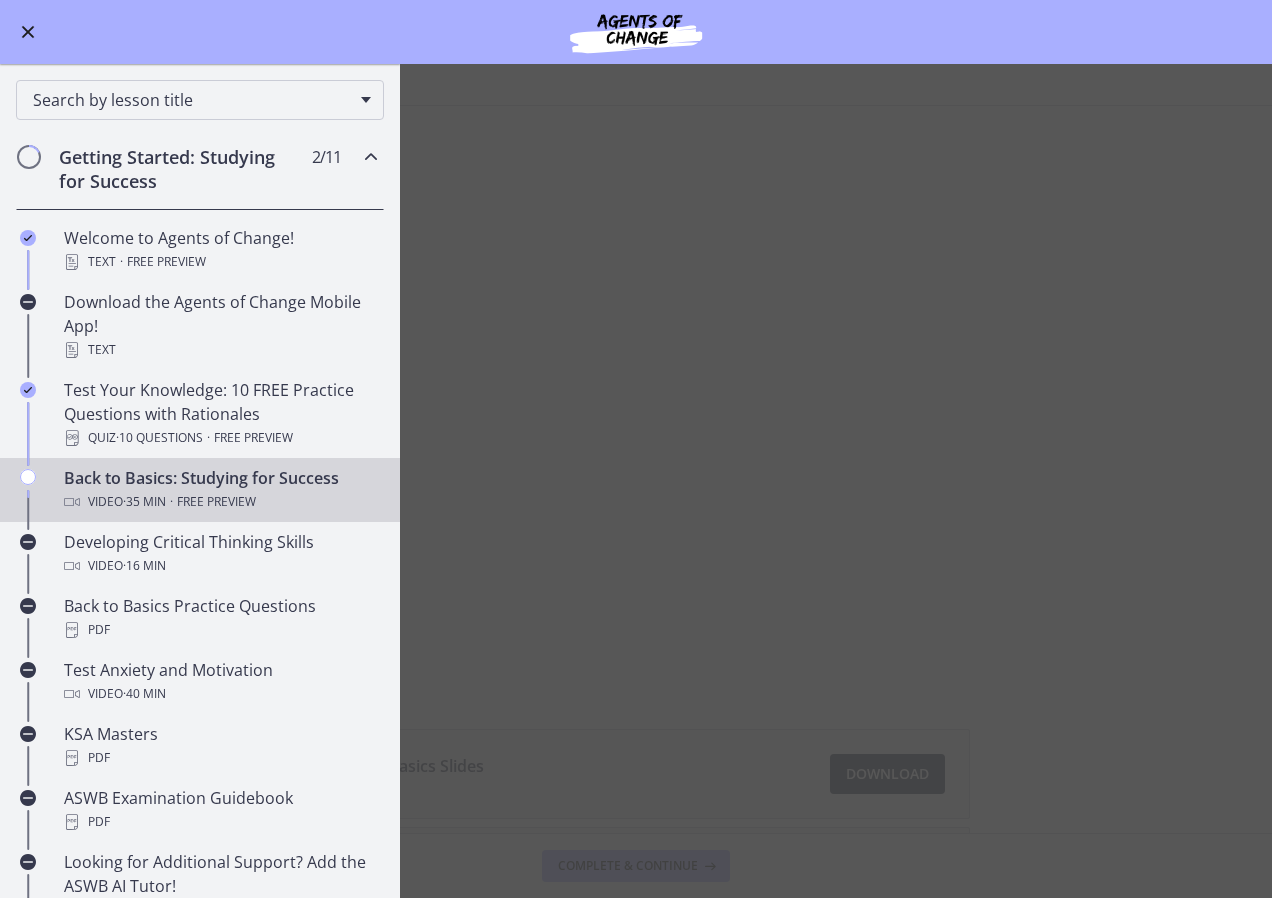 scroll, scrollTop: 200, scrollLeft: 0, axis: vertical 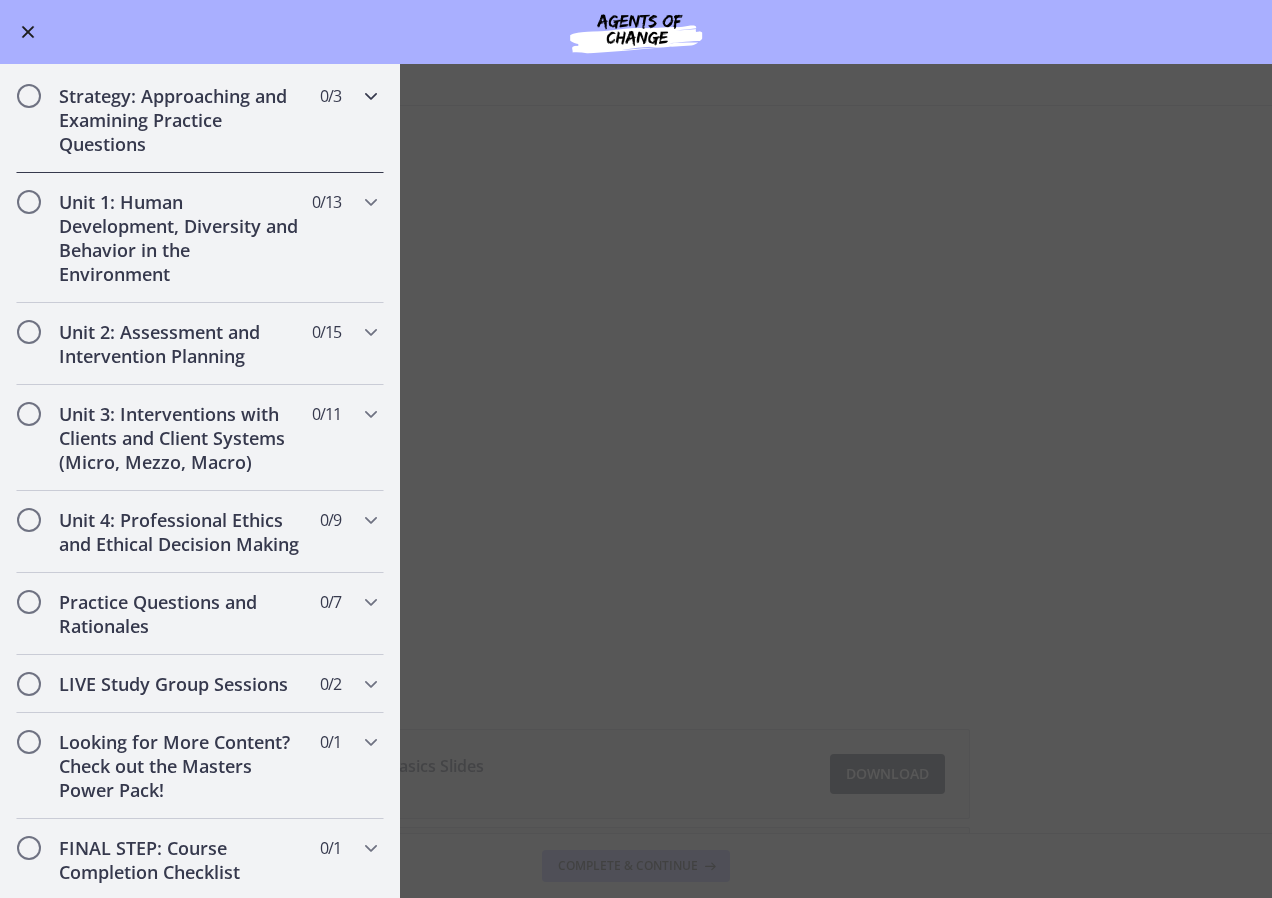 click on "Strategy: Approaching and Examining Practice Questions" at bounding box center (181, 120) 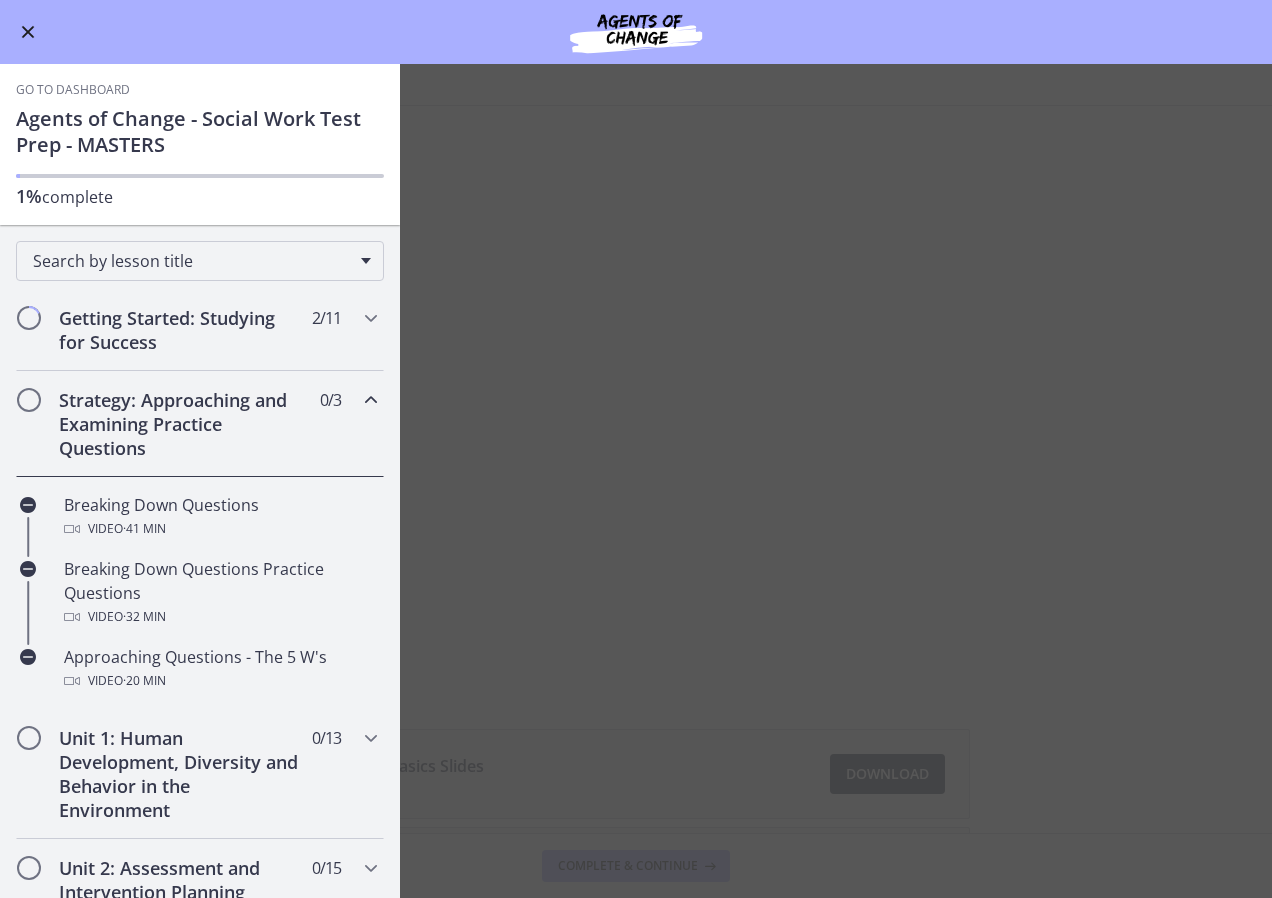 scroll, scrollTop: 0, scrollLeft: 0, axis: both 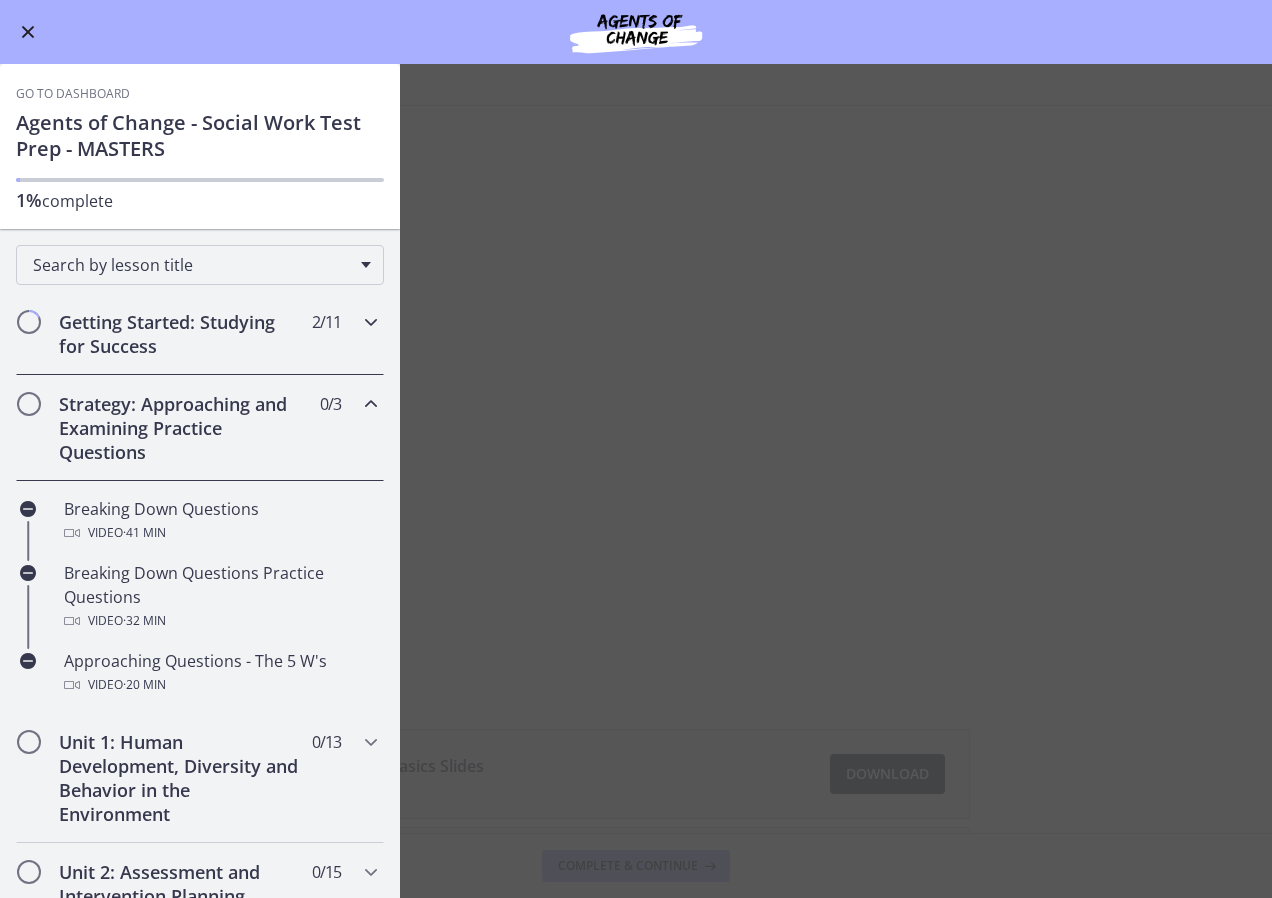 click on "Getting Started: Studying for Success" at bounding box center (181, 334) 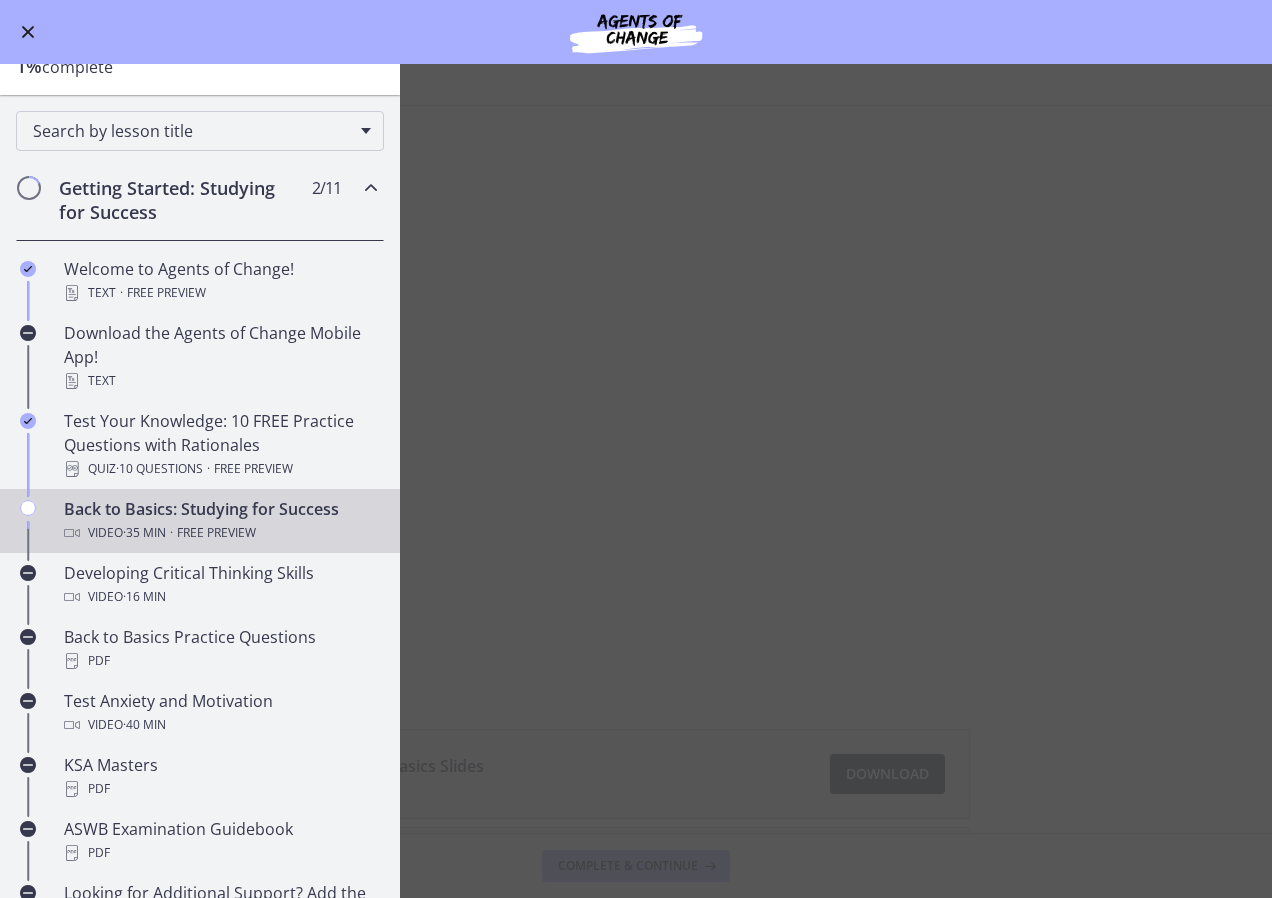 scroll, scrollTop: 200, scrollLeft: 0, axis: vertical 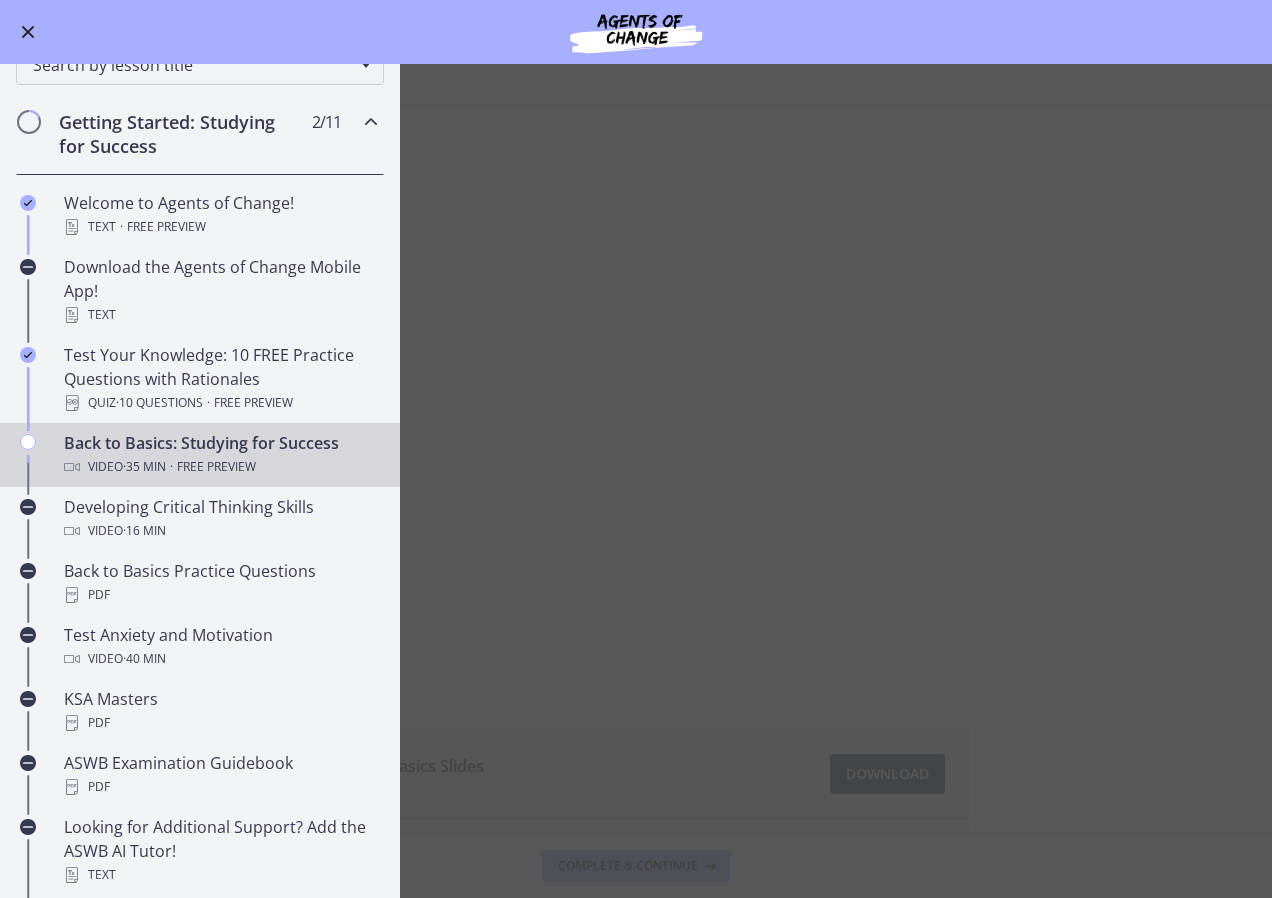click on "Back to Basics: Studying for Success
Enable fullscreen
Back to Basics Slides
95.2 KB
Download
Opens in a new window
Study Plan Template
Download
Opens in a new window" at bounding box center [636, 481] 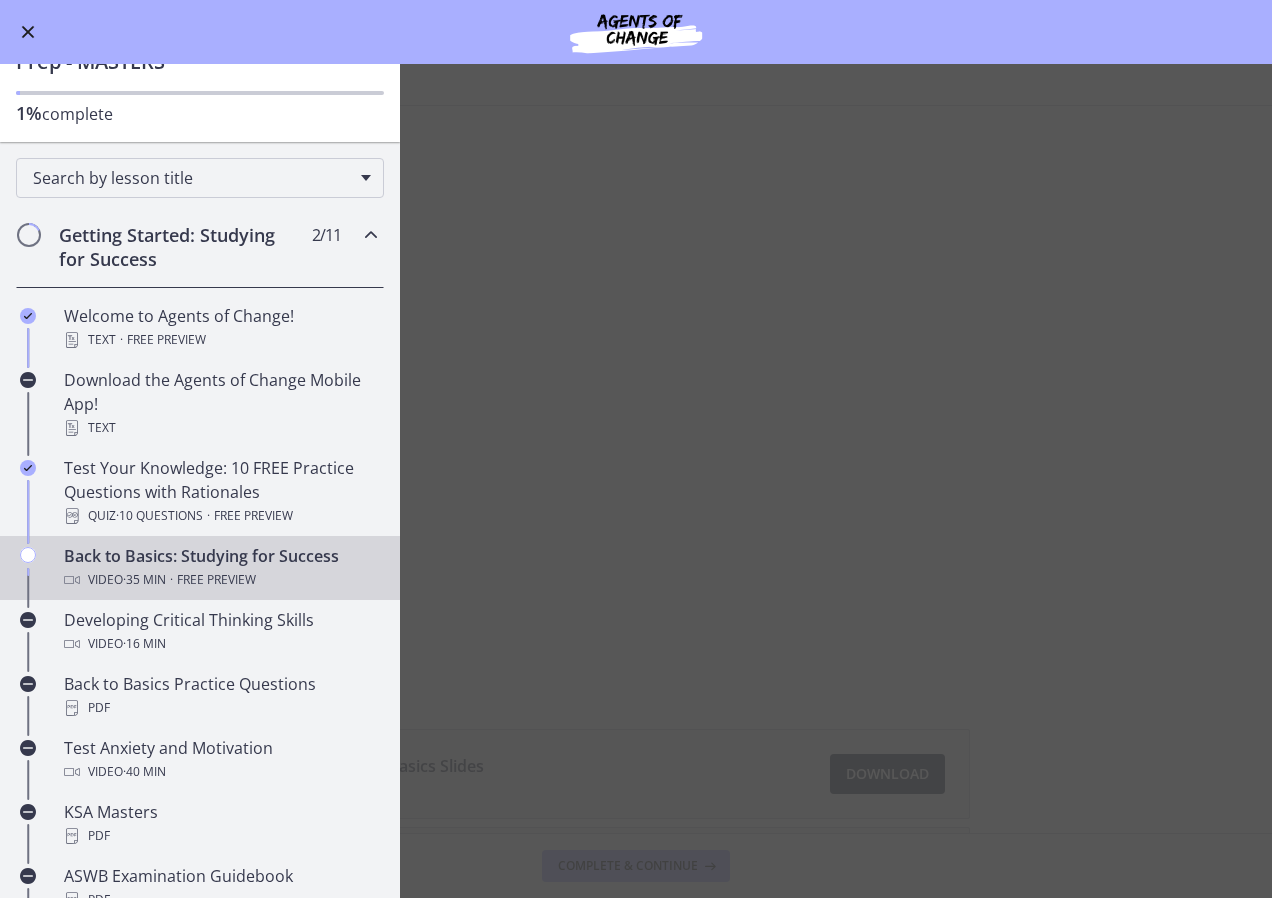 scroll, scrollTop: 0, scrollLeft: 0, axis: both 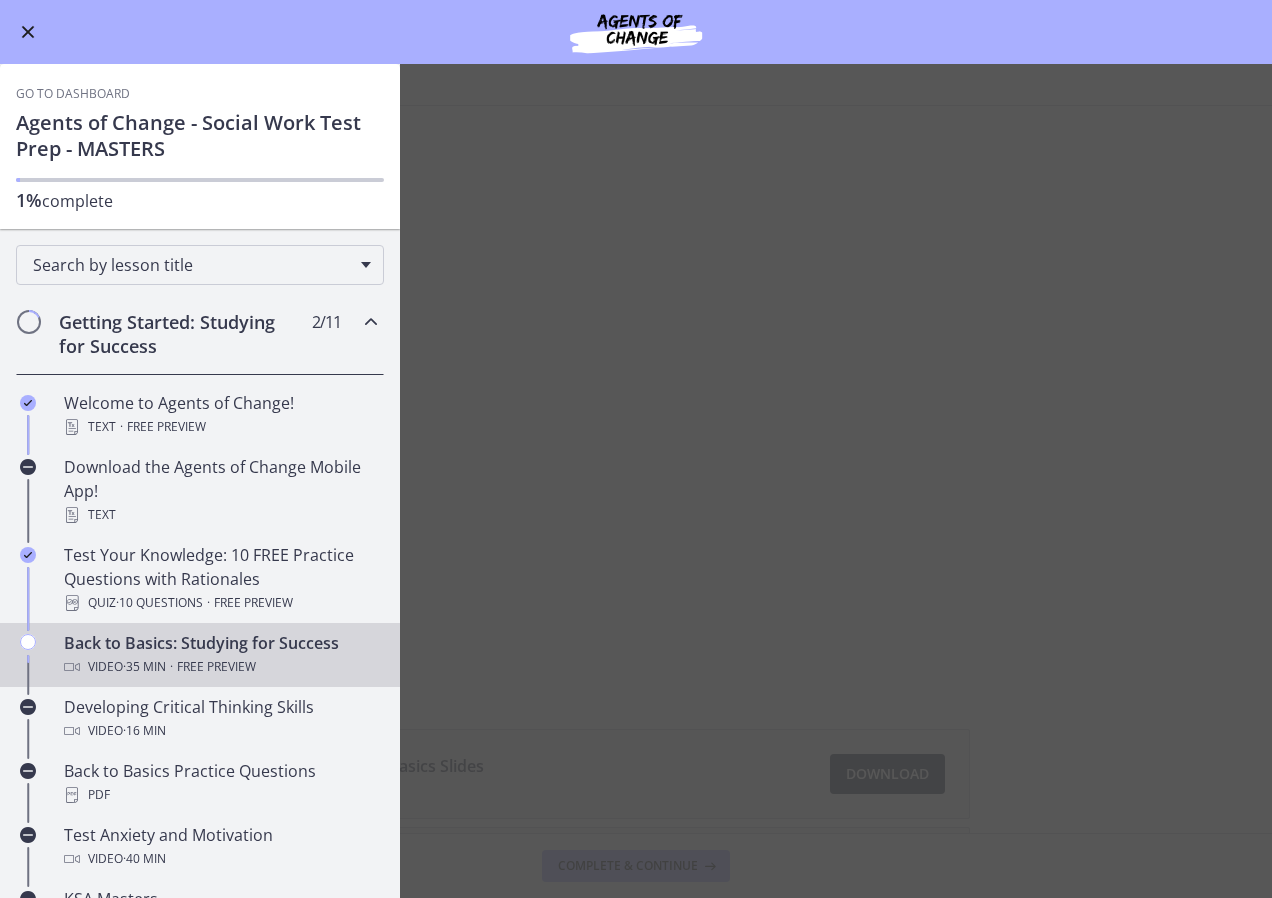 click at bounding box center [28, 32] 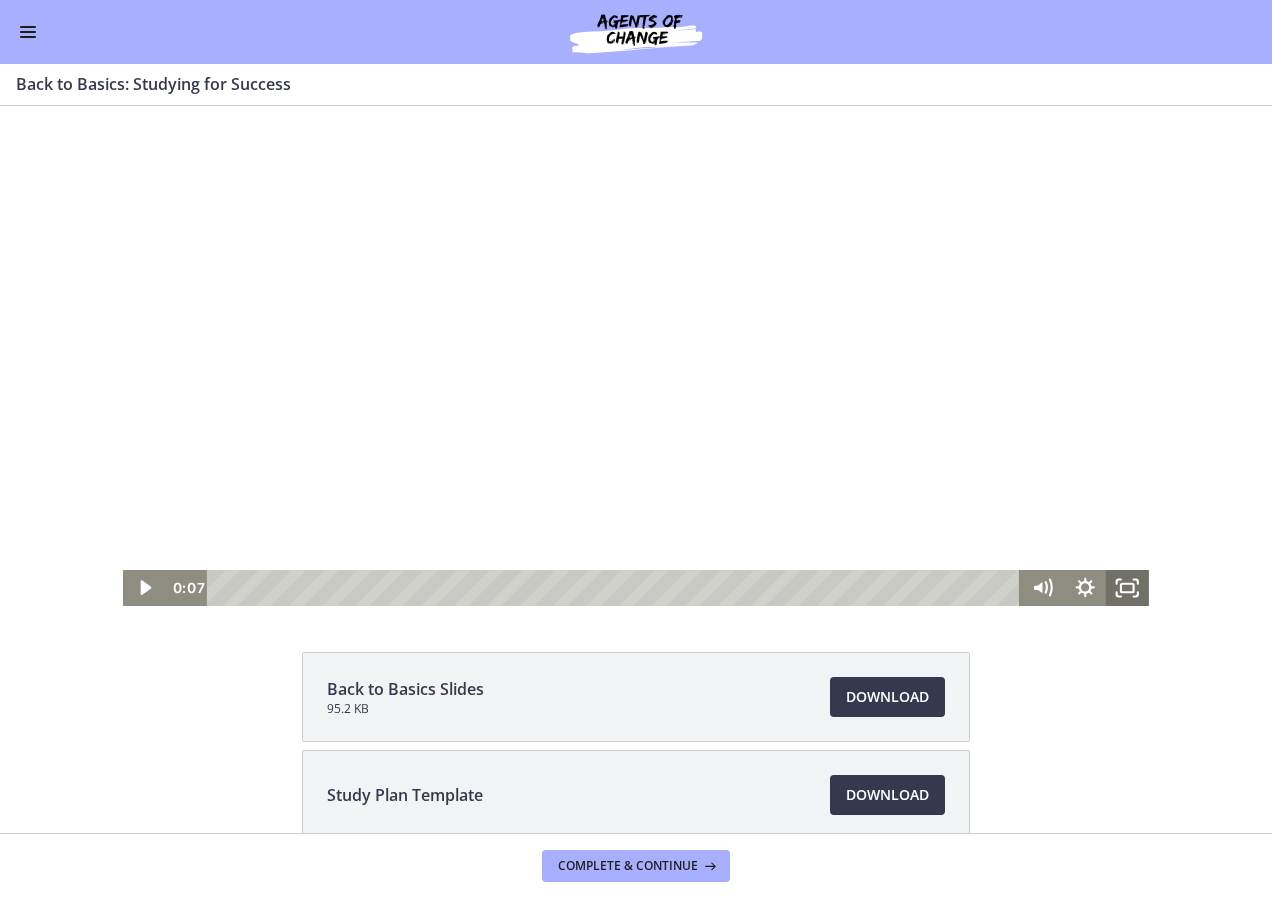 scroll, scrollTop: 180, scrollLeft: 0, axis: vertical 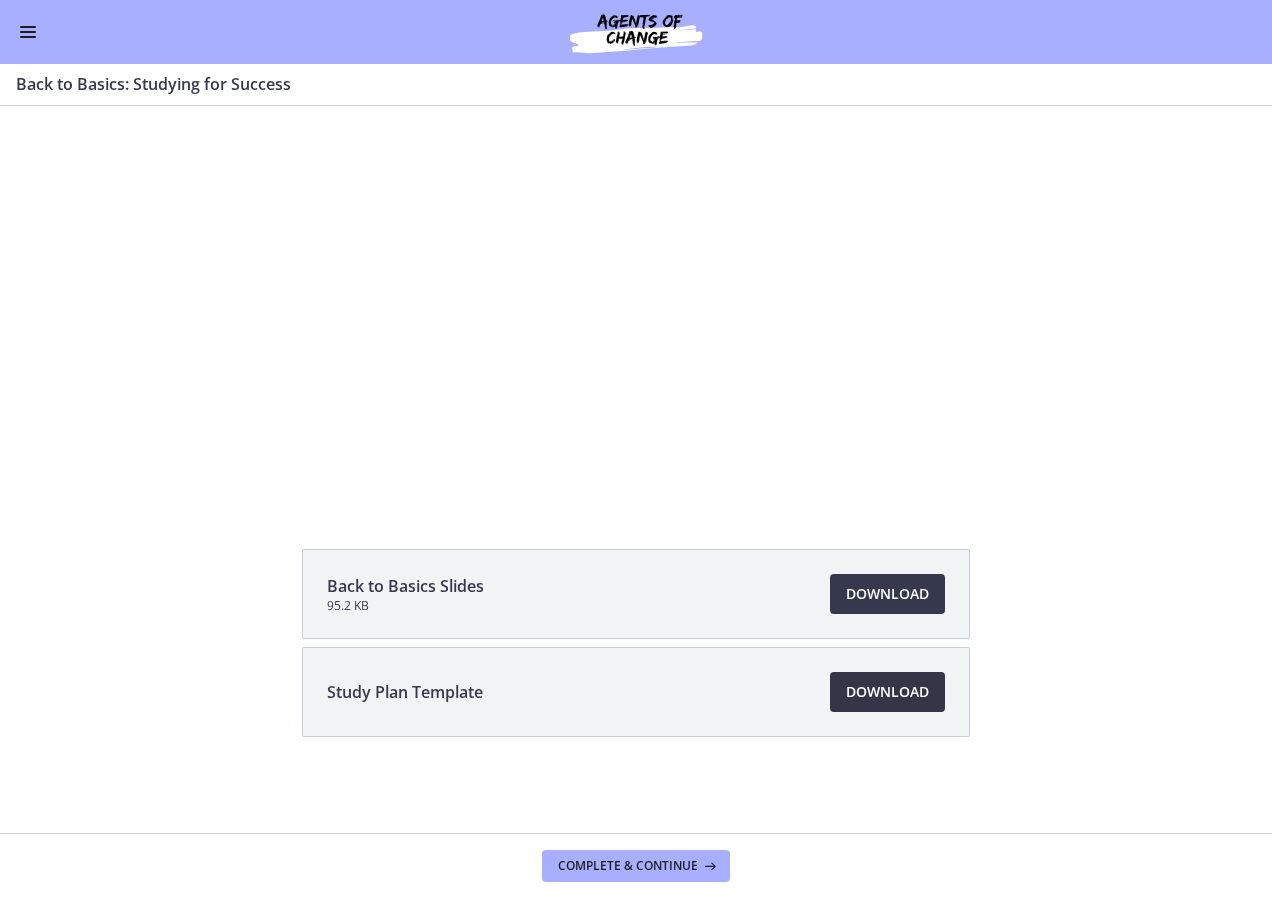 click on "Download
Opens in a new window" at bounding box center (887, 692) 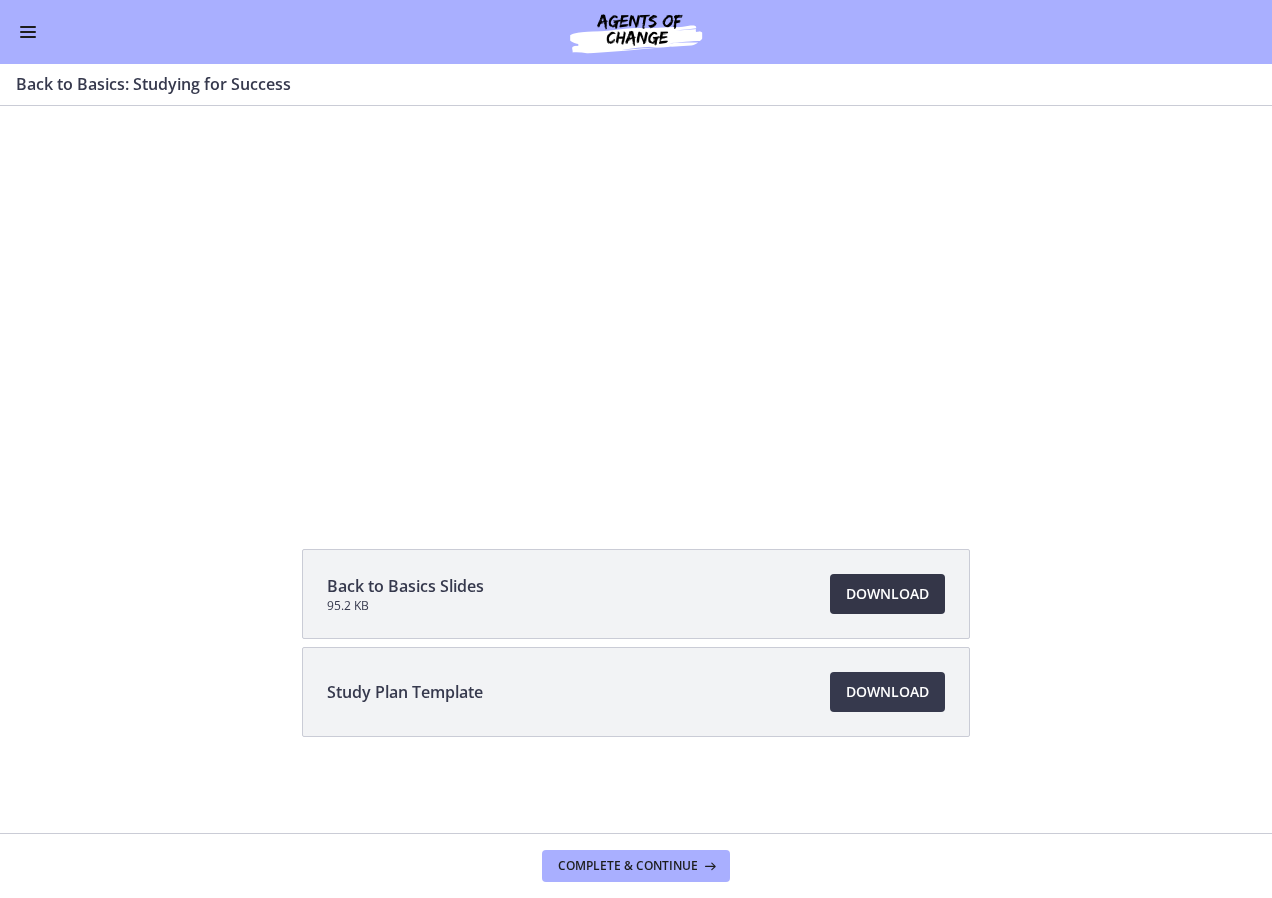 click on "Download
Opens in a new window" at bounding box center [887, 594] 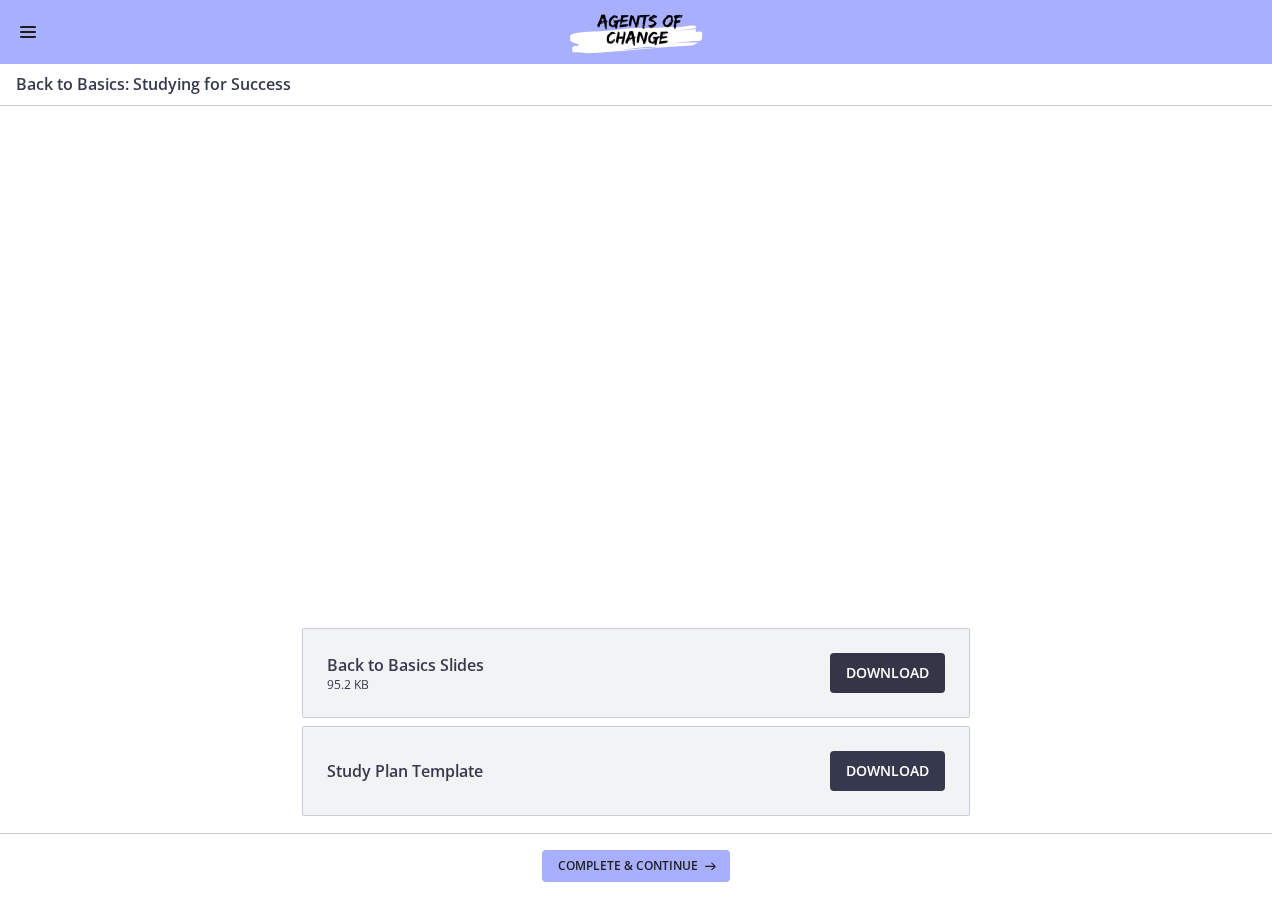 scroll, scrollTop: 0, scrollLeft: 0, axis: both 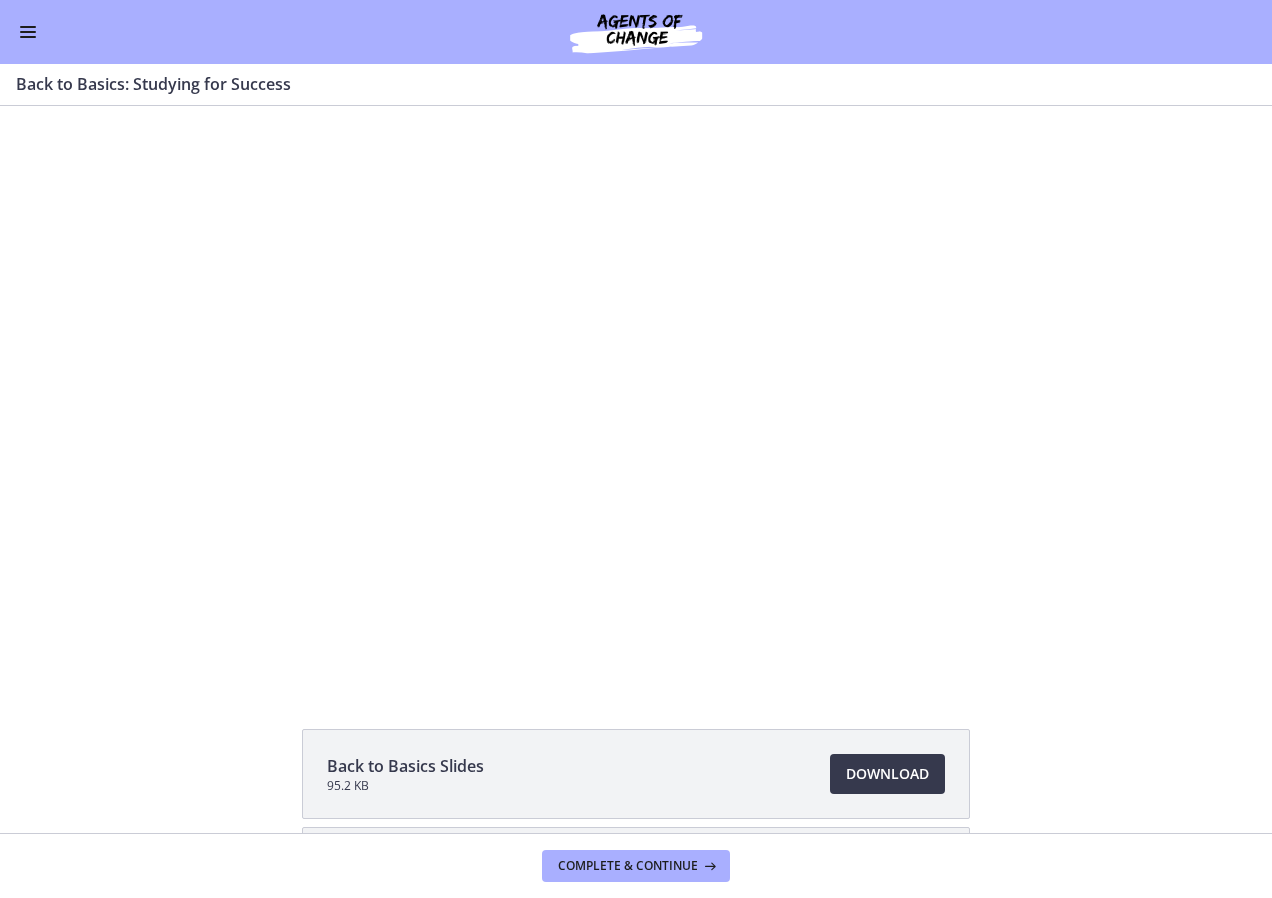 click at bounding box center [28, 32] 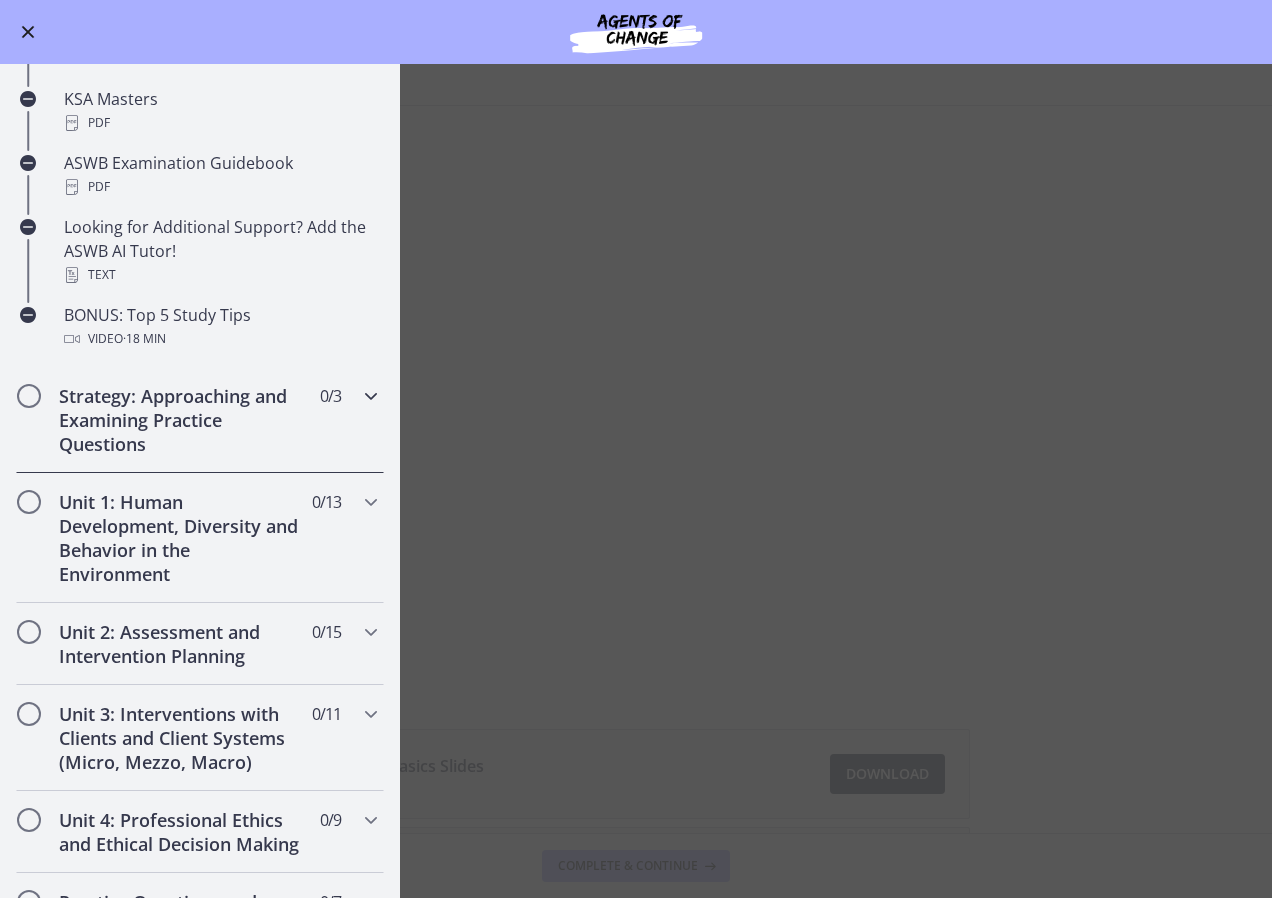 click on "Strategy: Approaching and Examining Practice Questions" at bounding box center [181, 420] 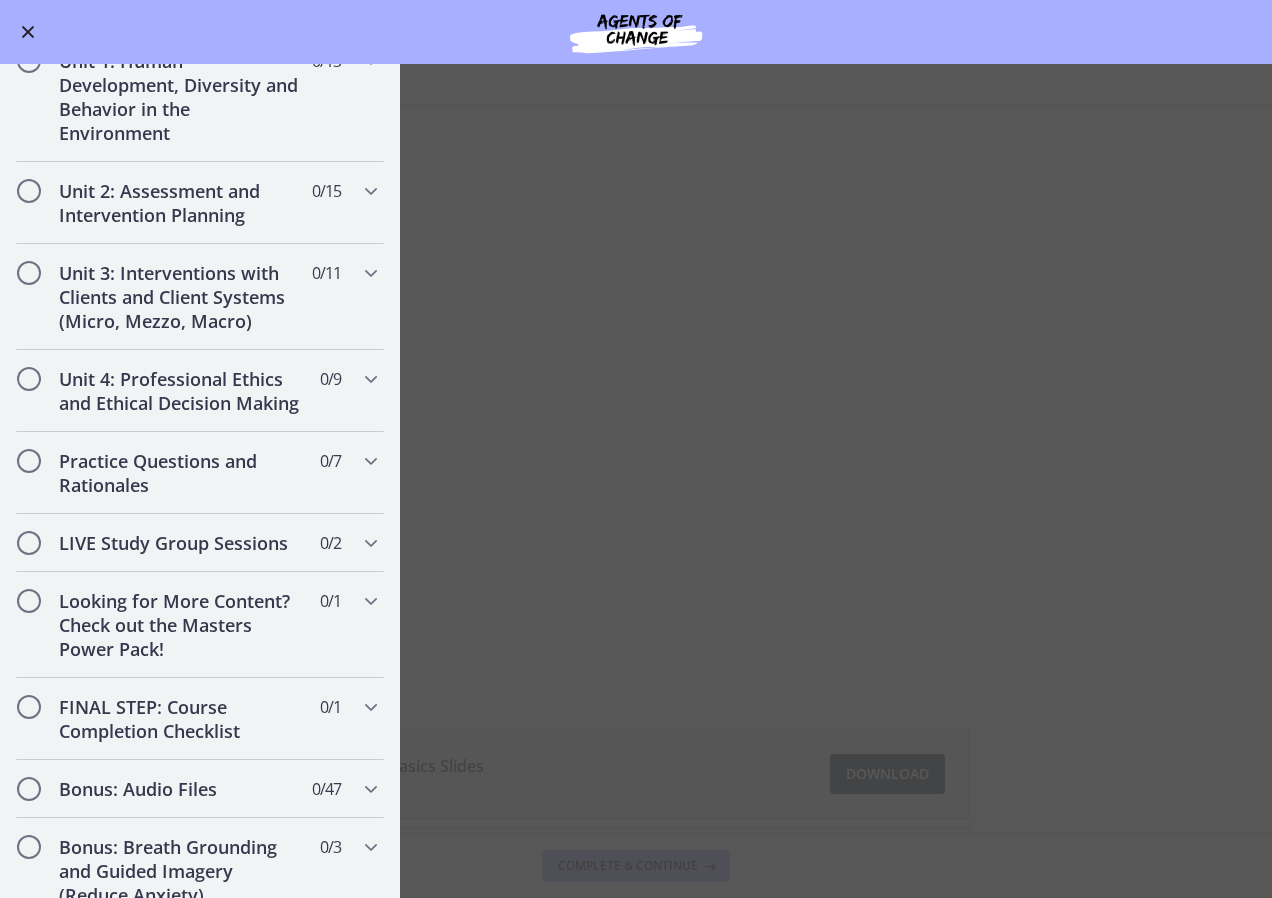 scroll, scrollTop: 199, scrollLeft: 0, axis: vertical 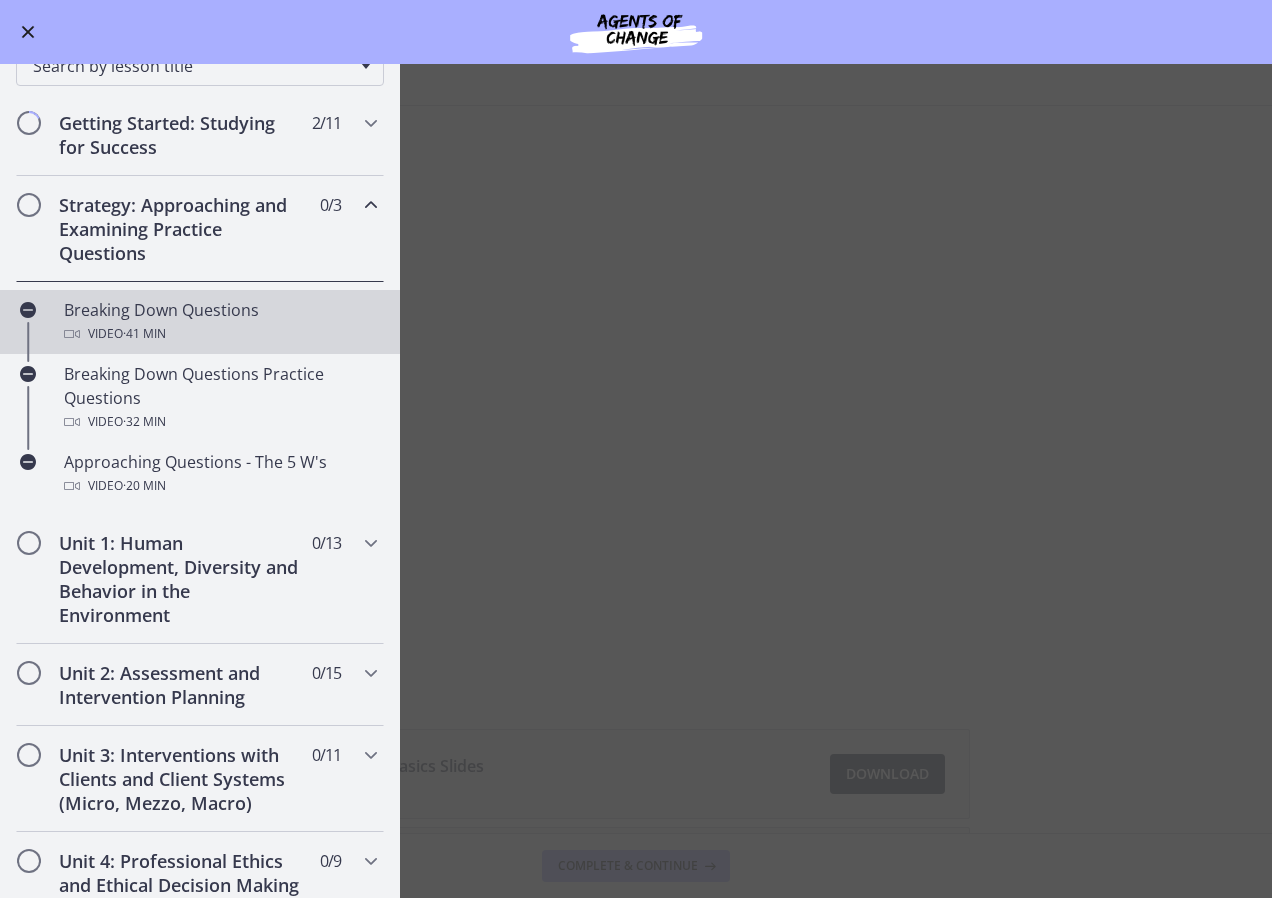 click on "Breaking Down Questions
Video
·  41 min" at bounding box center (220, 322) 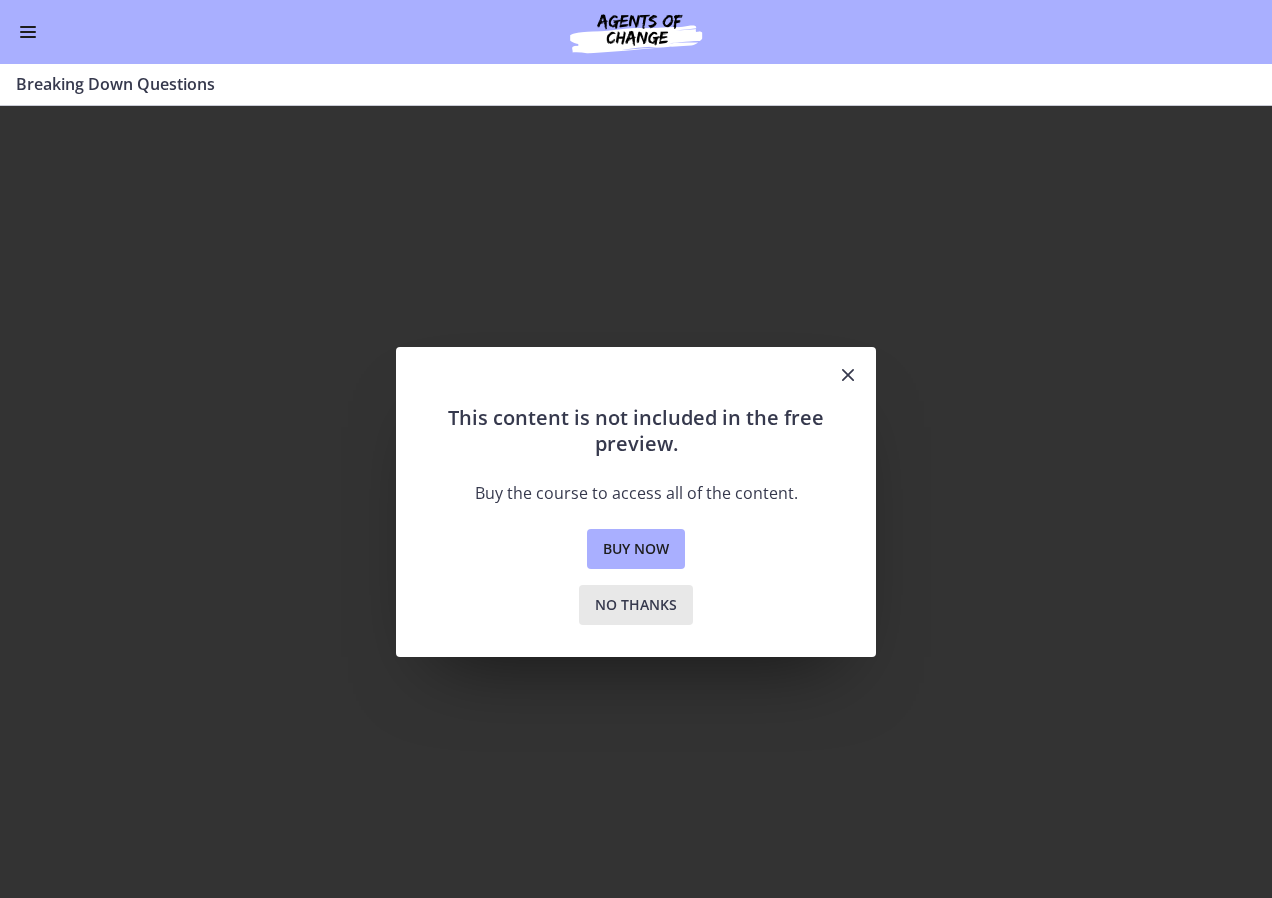 click on "No thanks" at bounding box center [636, 605] 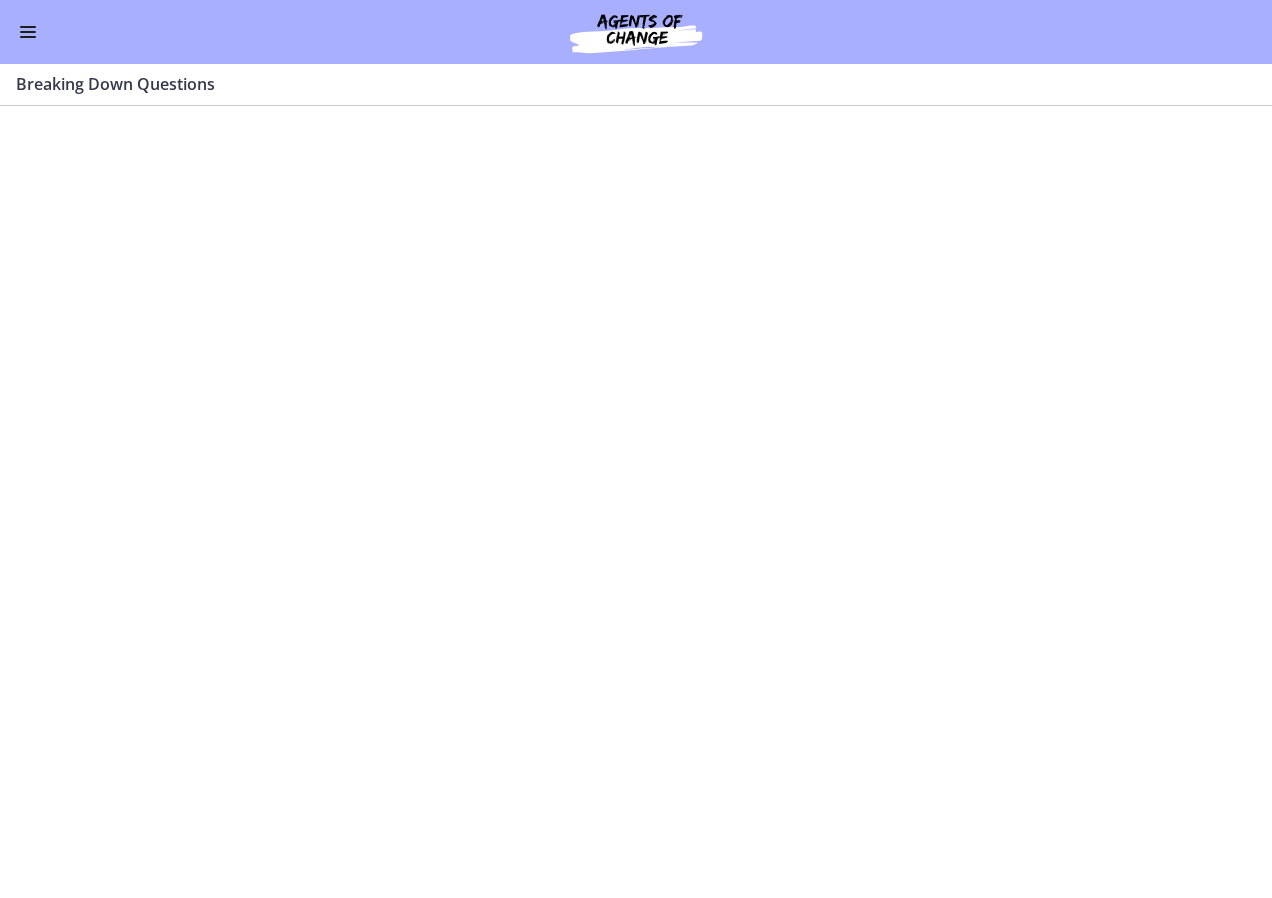 click at bounding box center [28, 37] 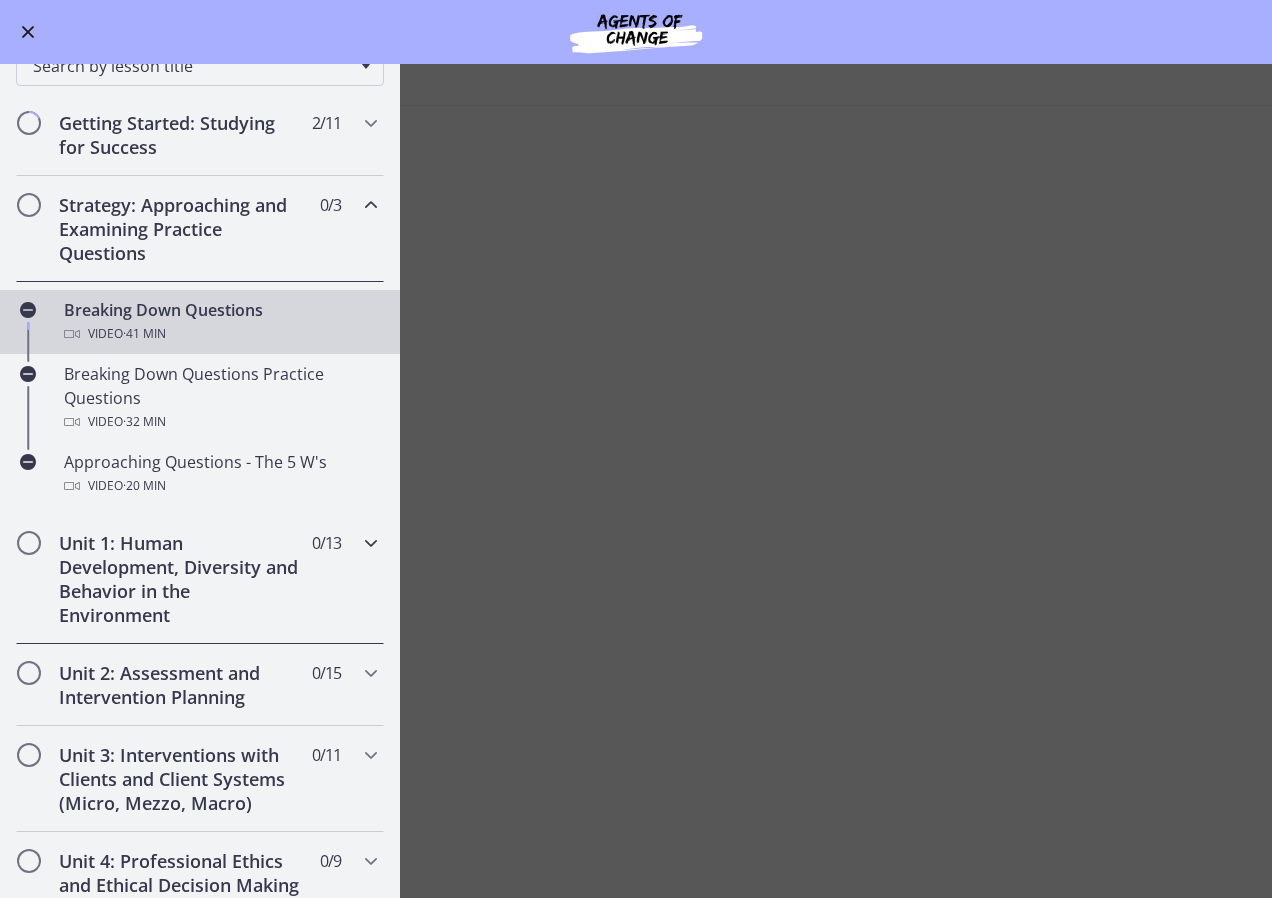 click on "Unit 1: Human Development, Diversity and Behavior in the Environment" at bounding box center [181, 579] 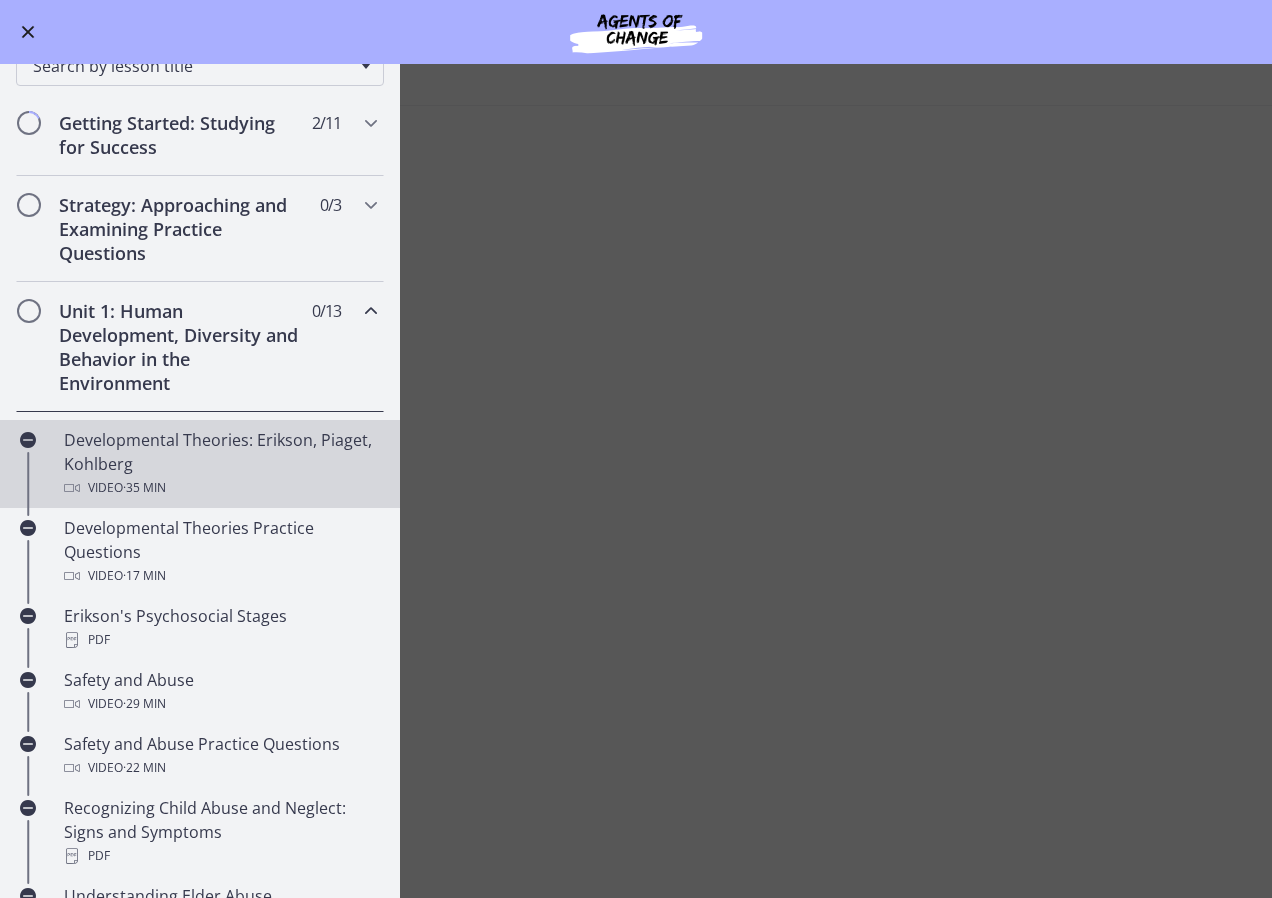 click on "Developmental Theories: Erikson, Piaget, Kohlberg
Video
·  35 min" at bounding box center [220, 464] 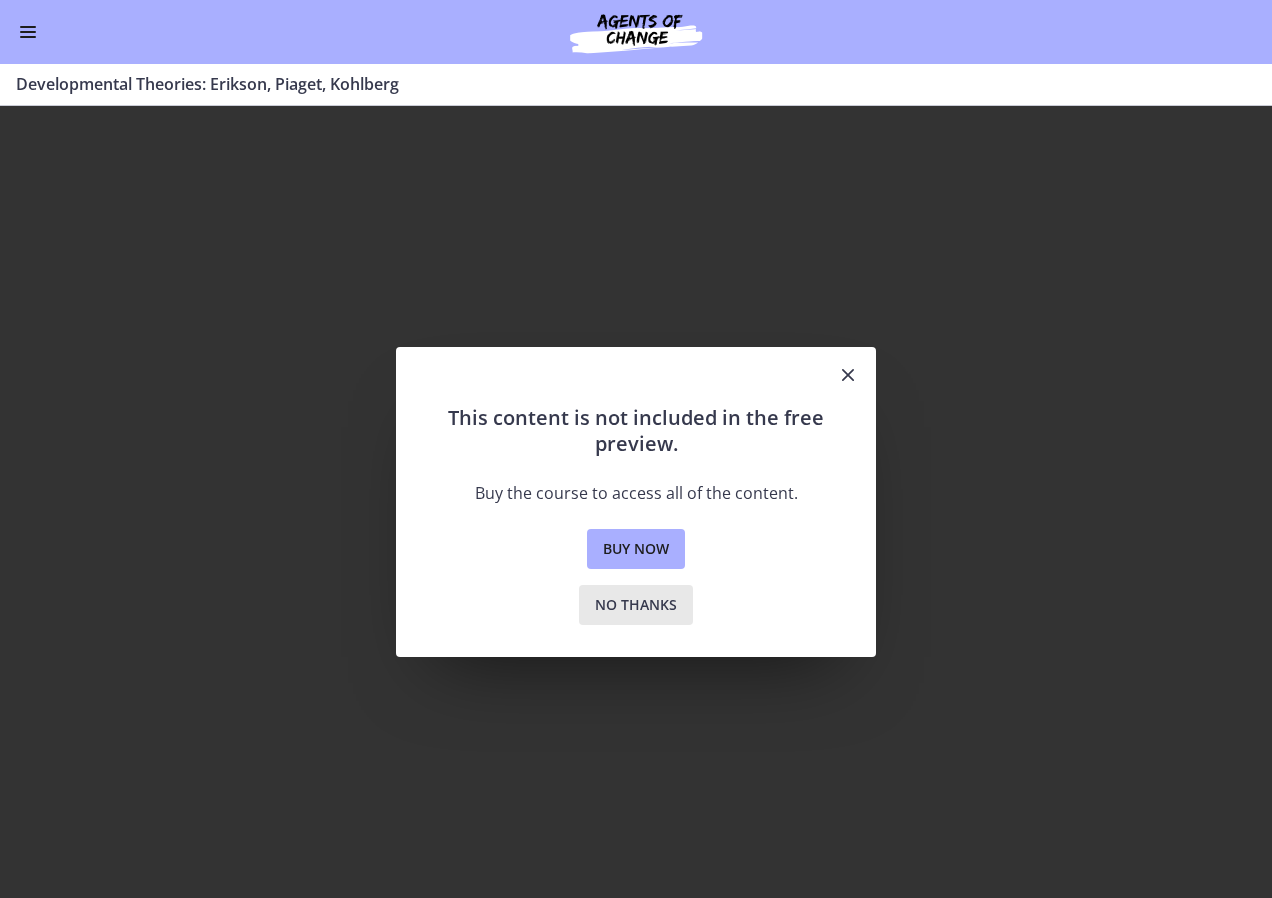 click on "No thanks" at bounding box center (636, 605) 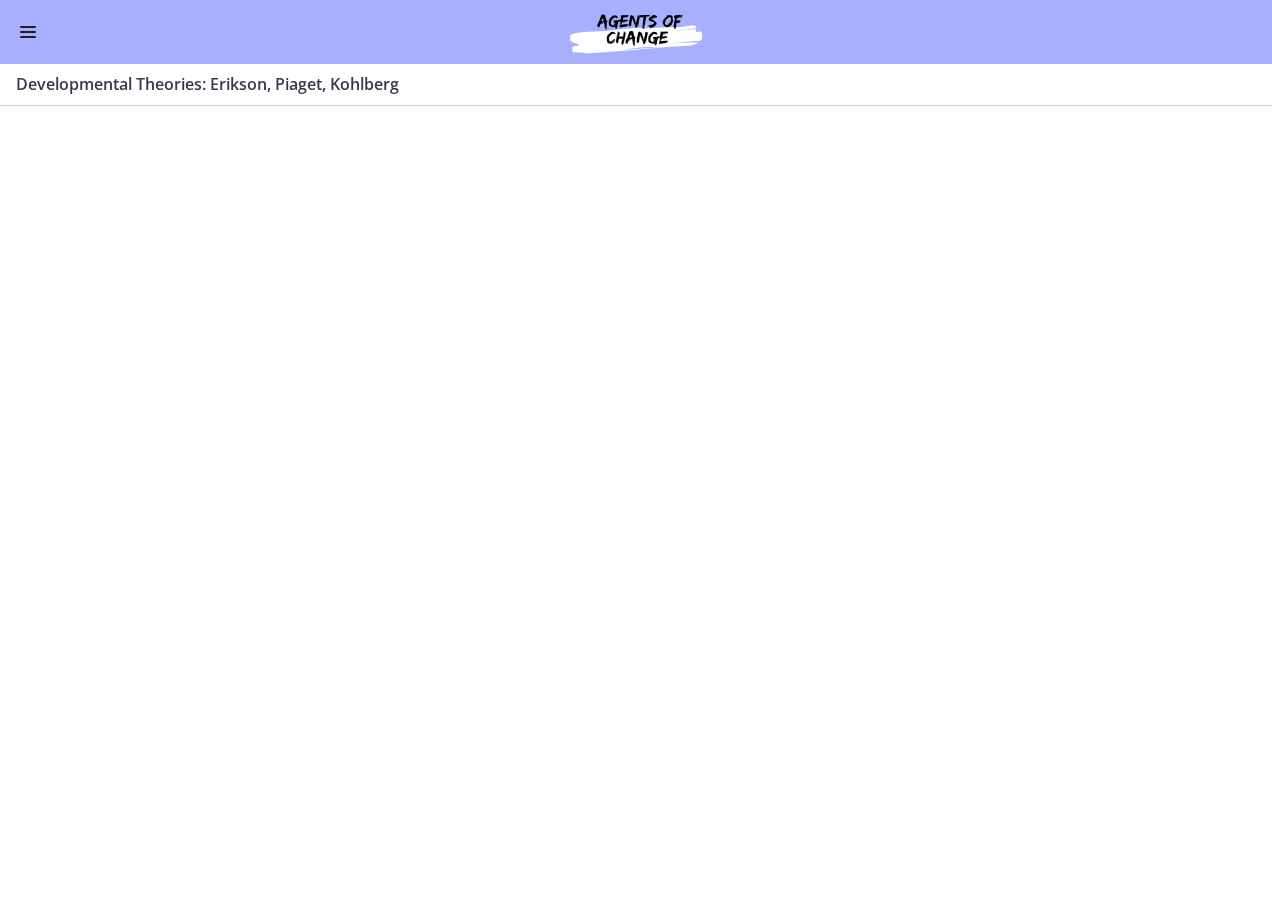 click at bounding box center (28, 32) 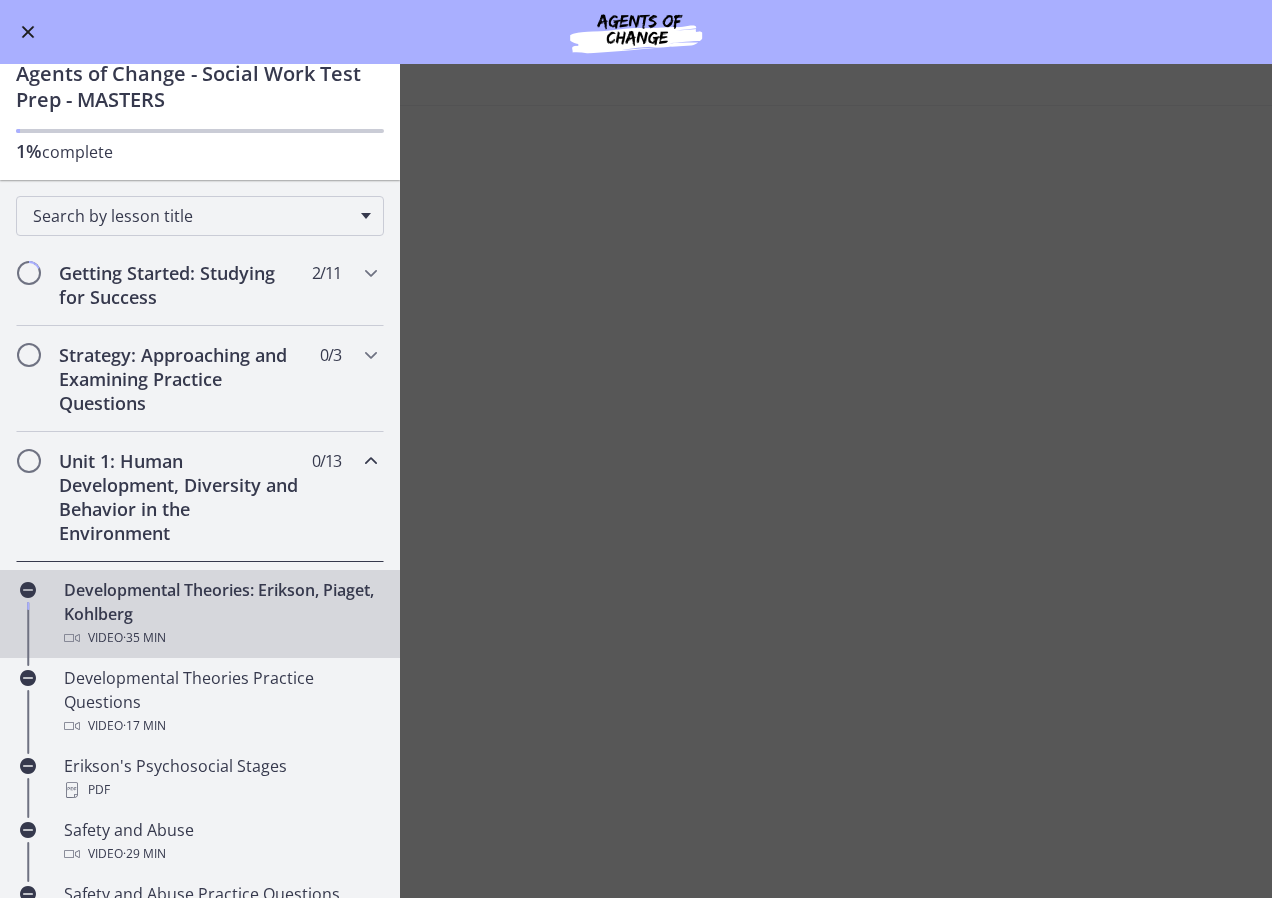 scroll, scrollTop: 0, scrollLeft: 0, axis: both 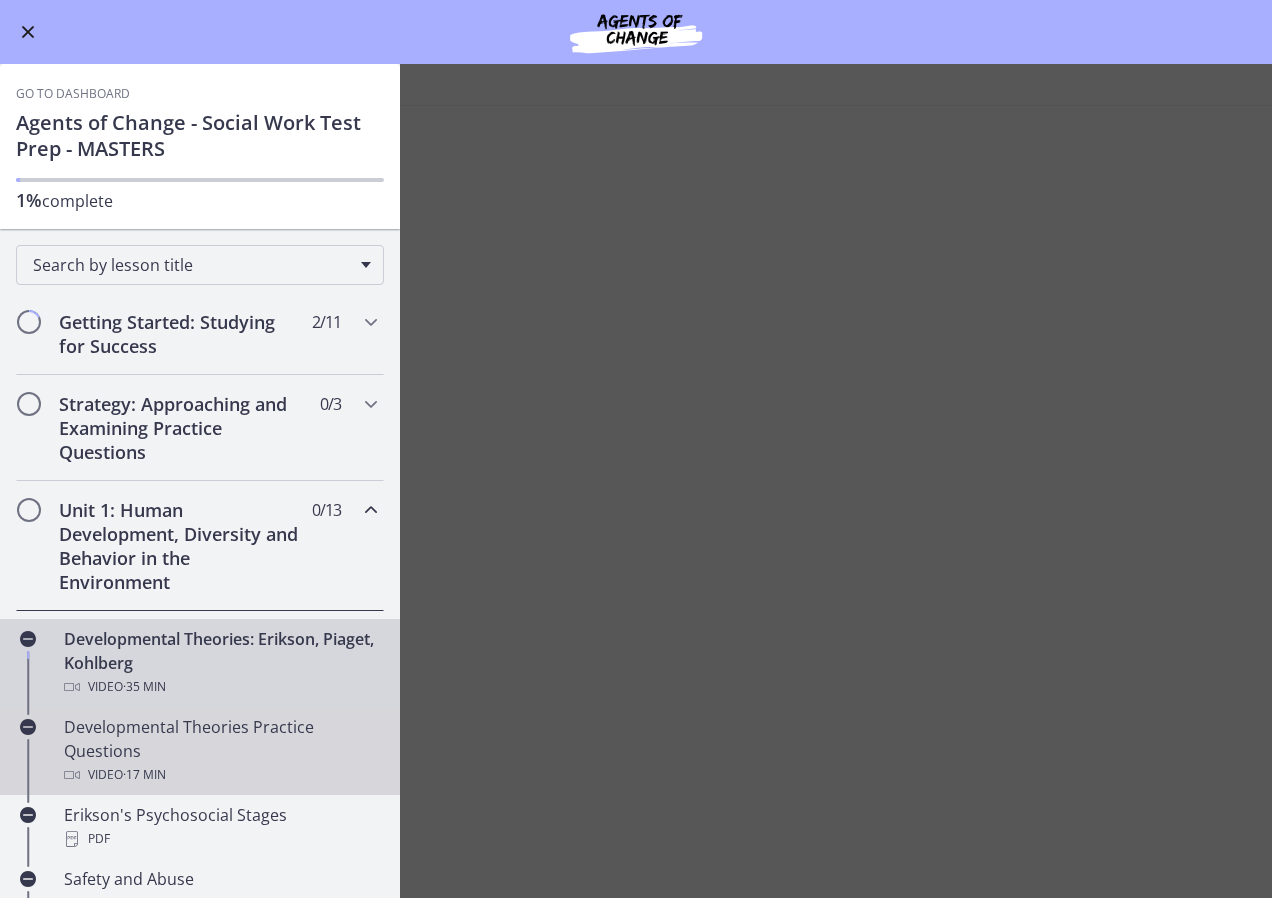 click on "Developmental Theories Practice Questions
Video
·  17 min" at bounding box center [220, 751] 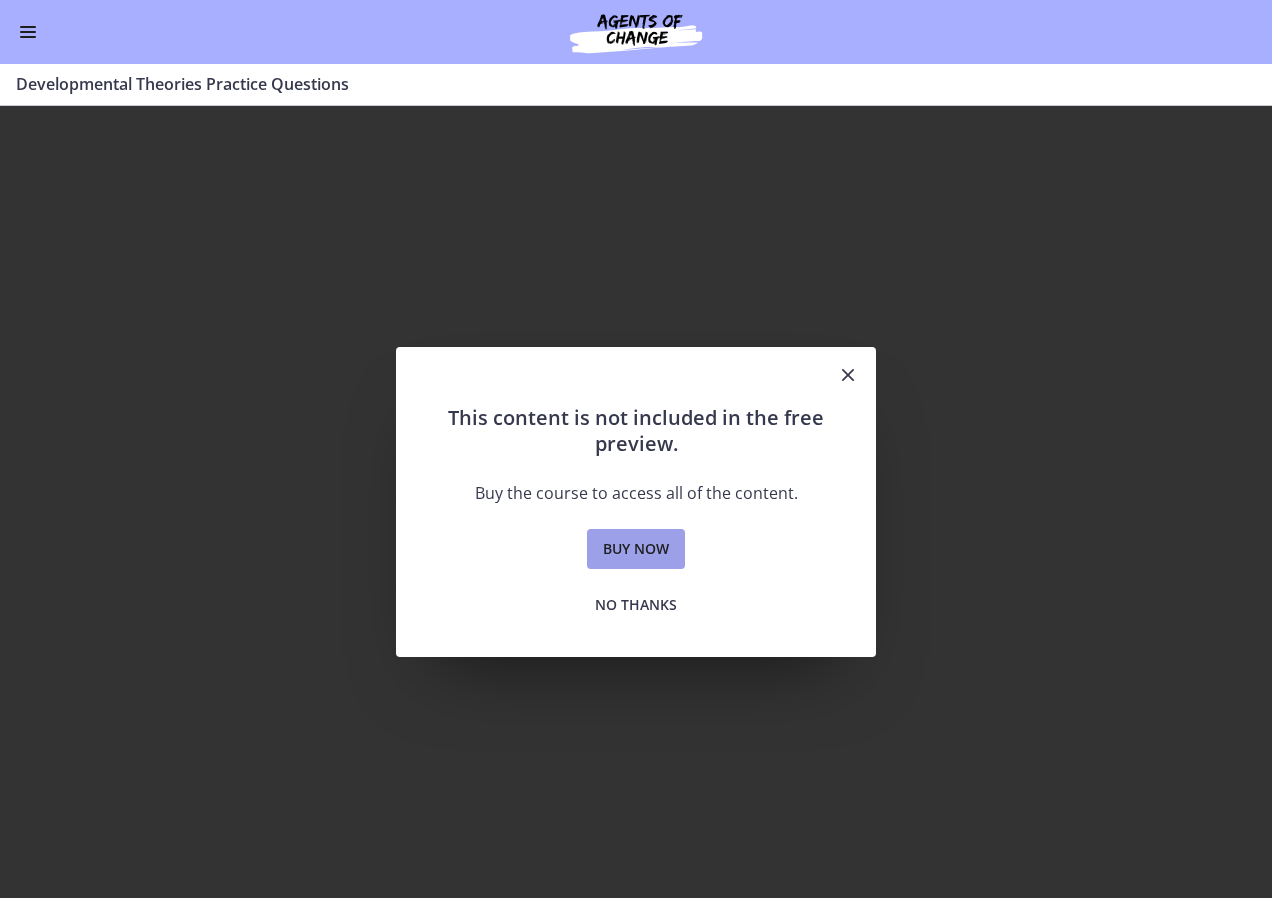 click on "Buy now" at bounding box center (636, 549) 